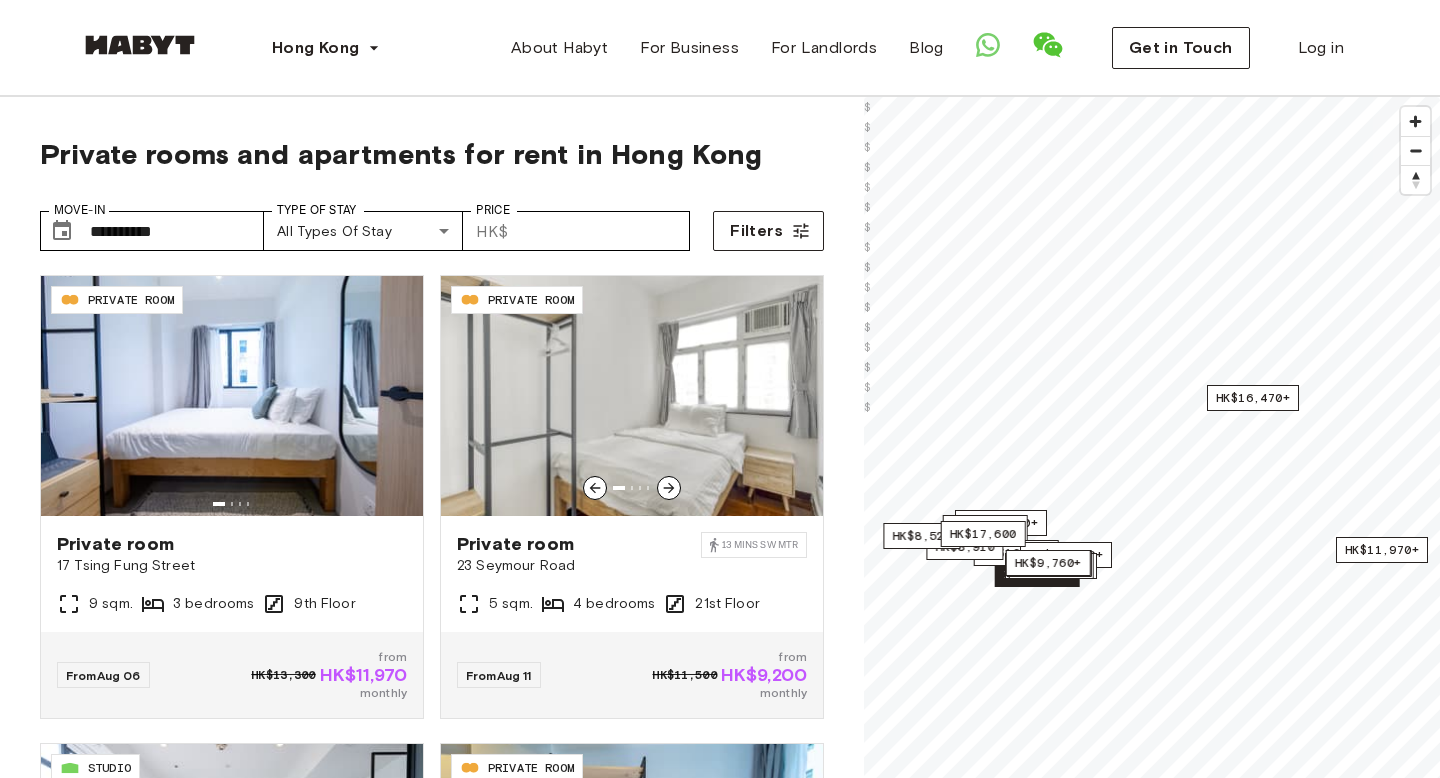 scroll, scrollTop: 0, scrollLeft: 0, axis: both 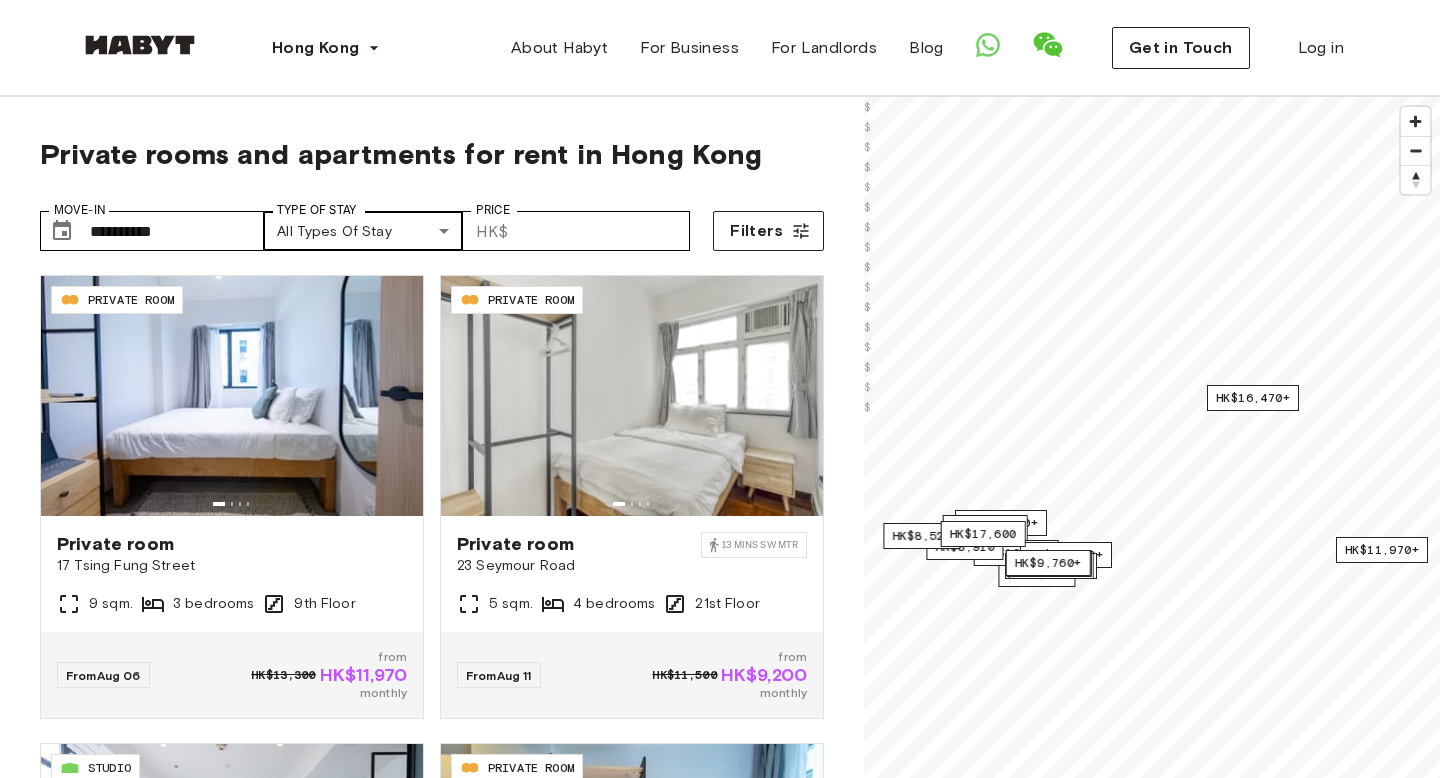 click on "**********" at bounding box center (720, 2354) 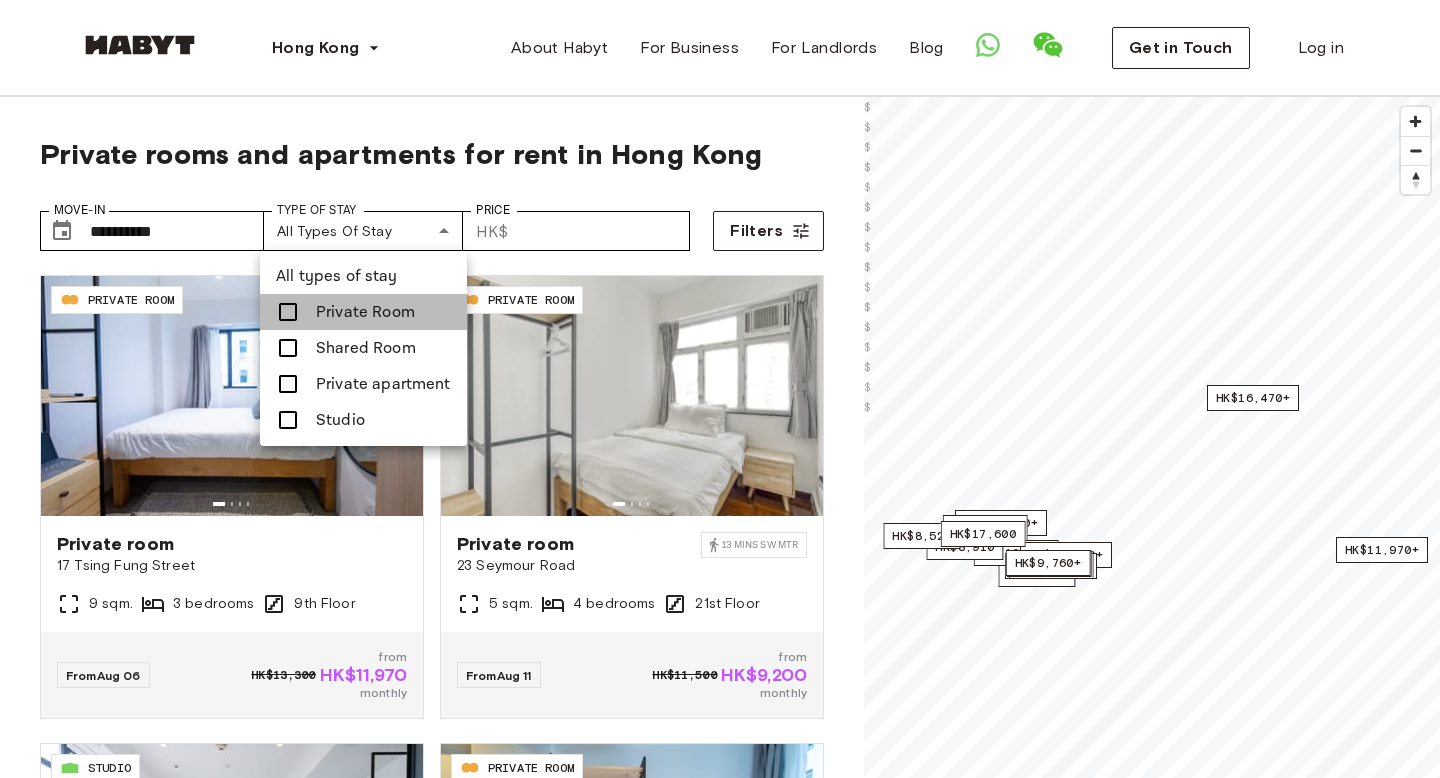 click on "Private Room" at bounding box center (365, 312) 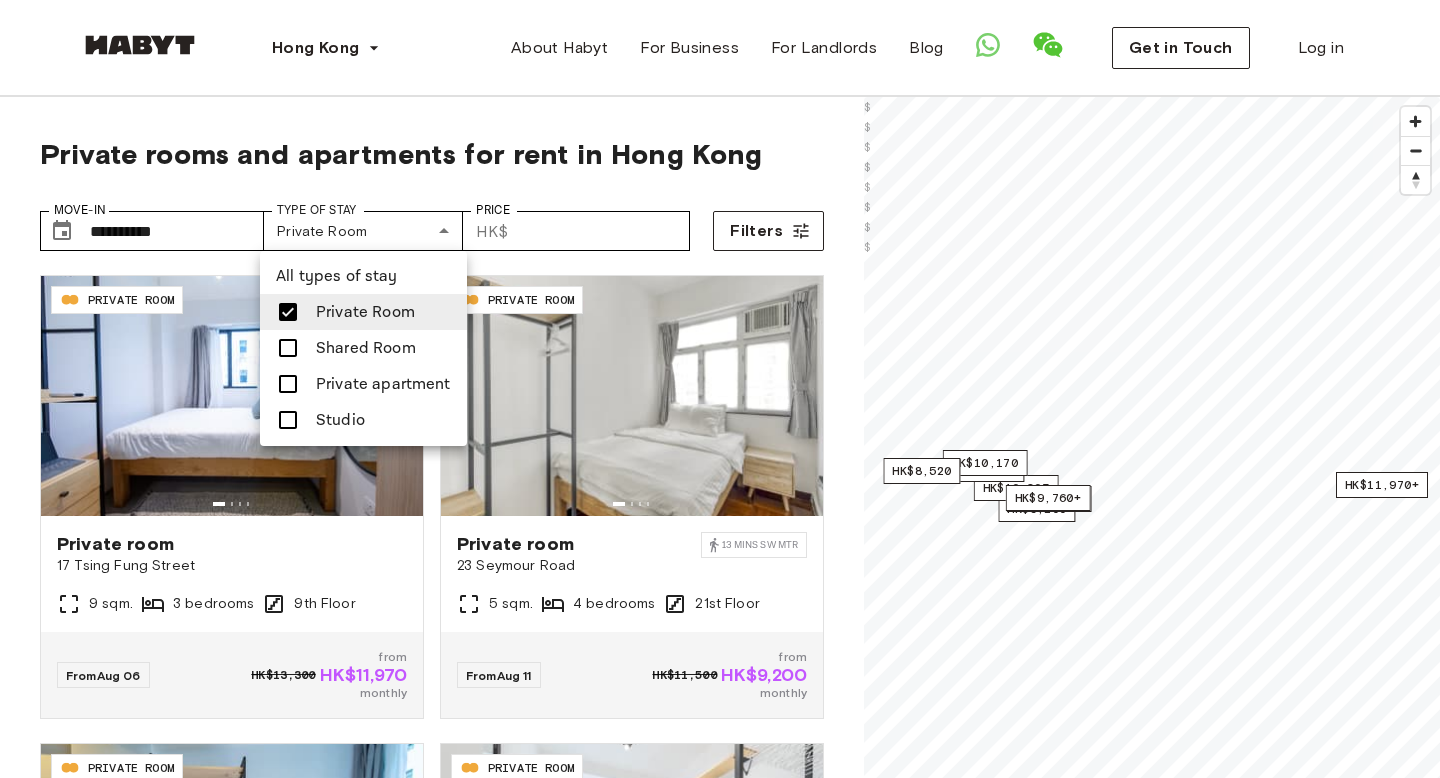 click on "Studio" at bounding box center (363, 420) 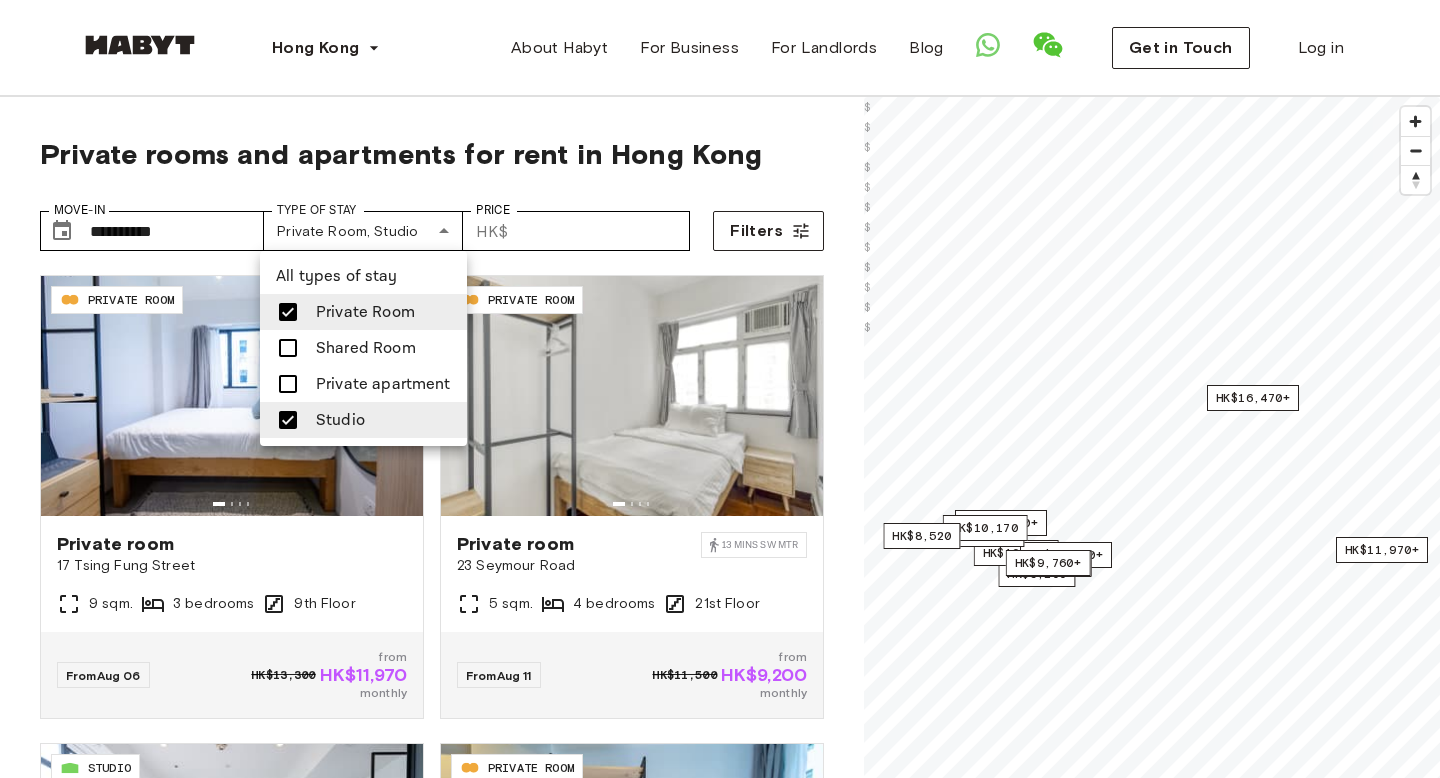 click at bounding box center (720, 389) 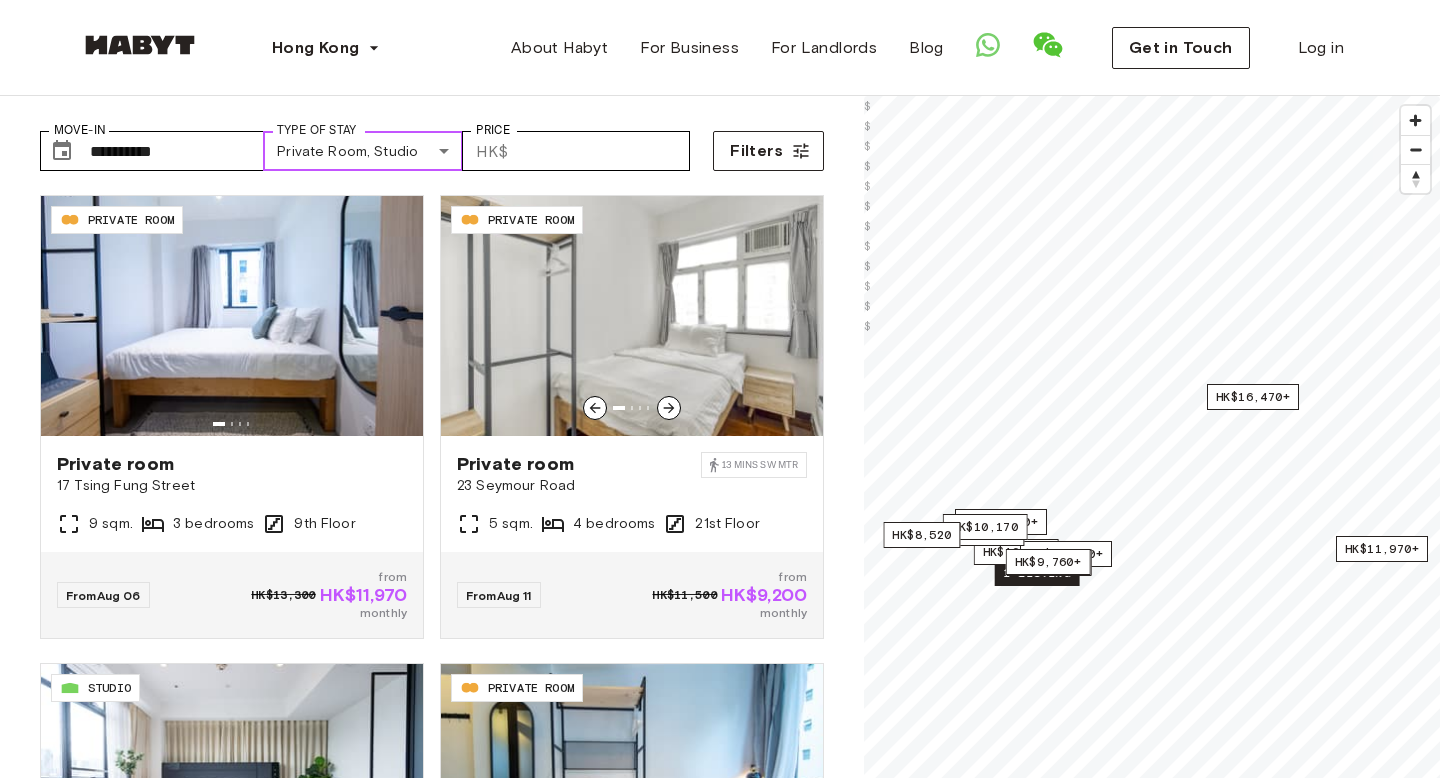 scroll, scrollTop: 261, scrollLeft: 0, axis: vertical 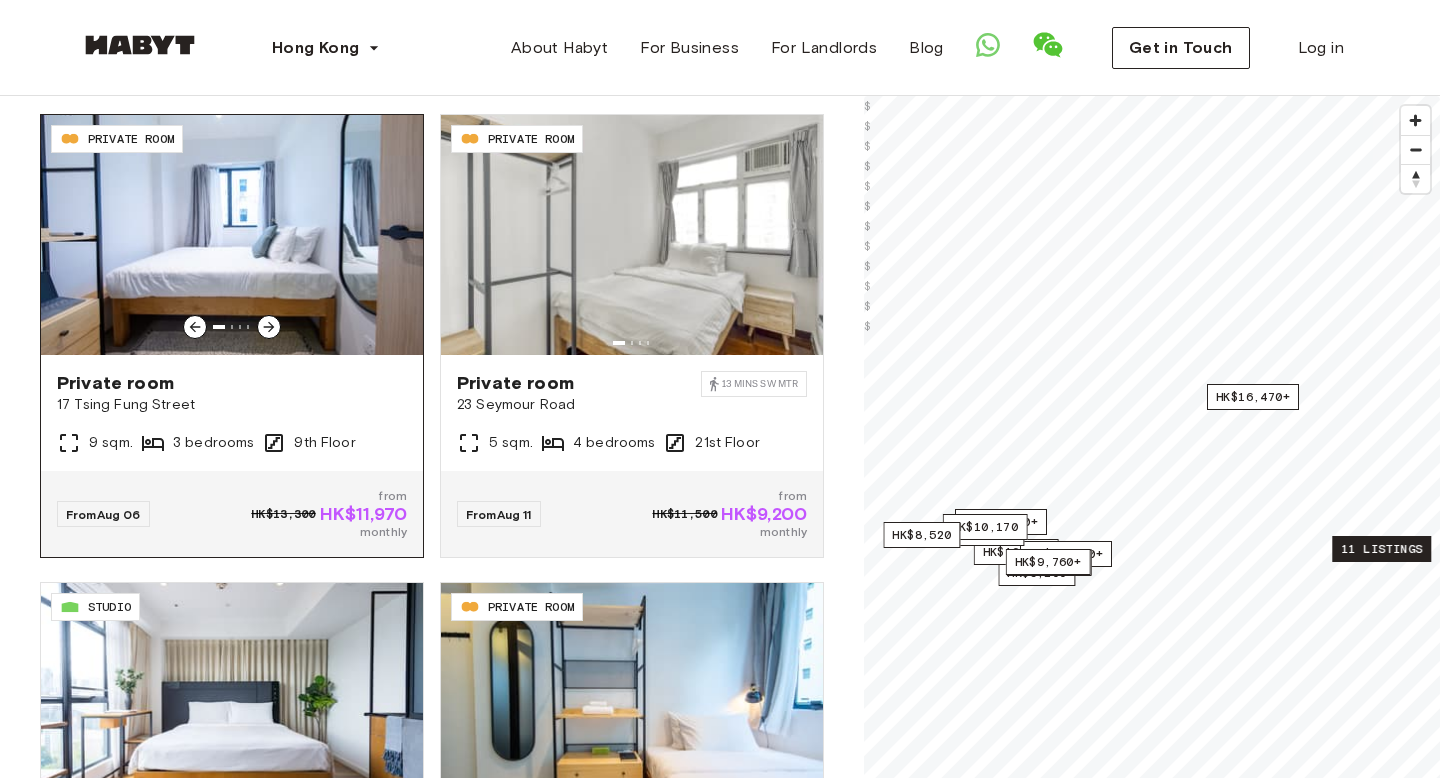 click at bounding box center (232, 235) 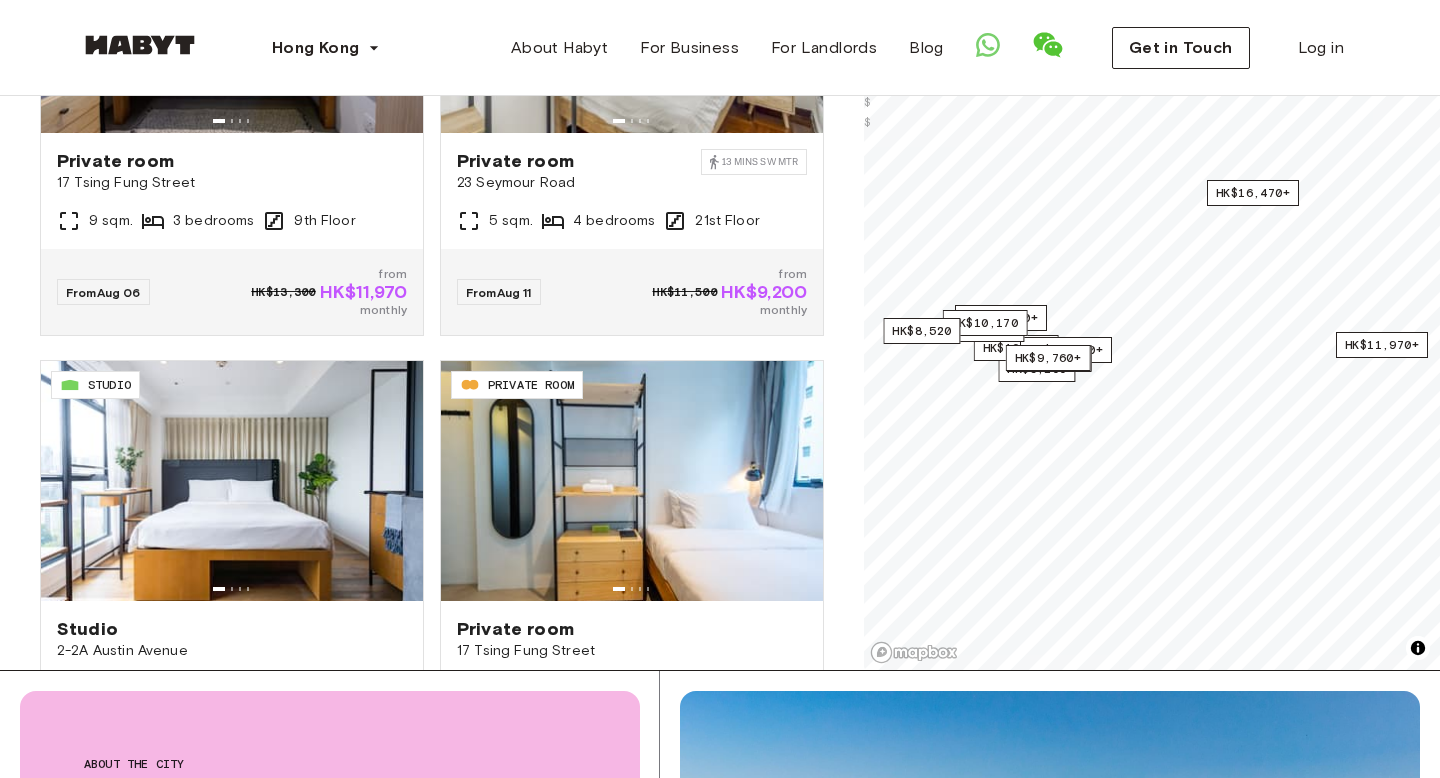 scroll, scrollTop: 384, scrollLeft: 0, axis: vertical 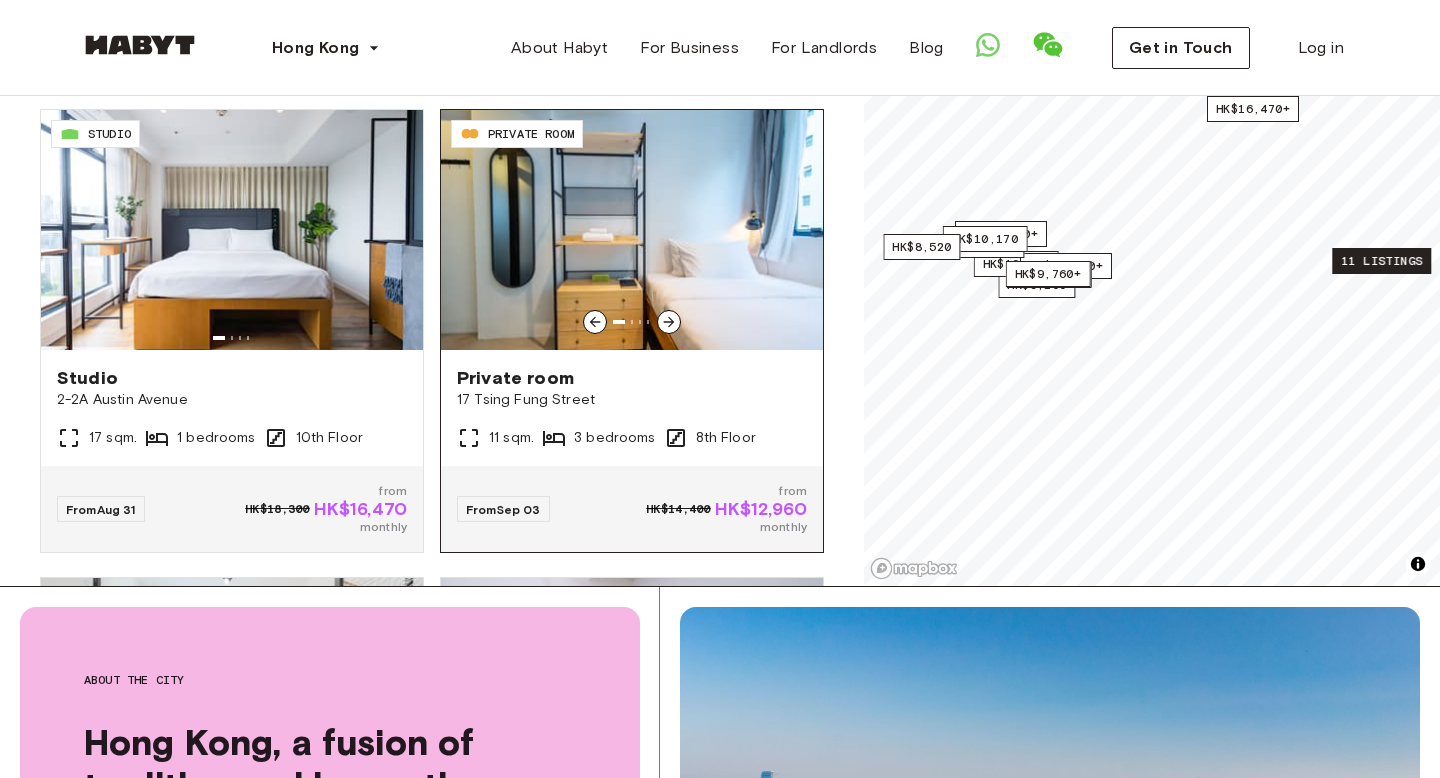 click at bounding box center (632, 230) 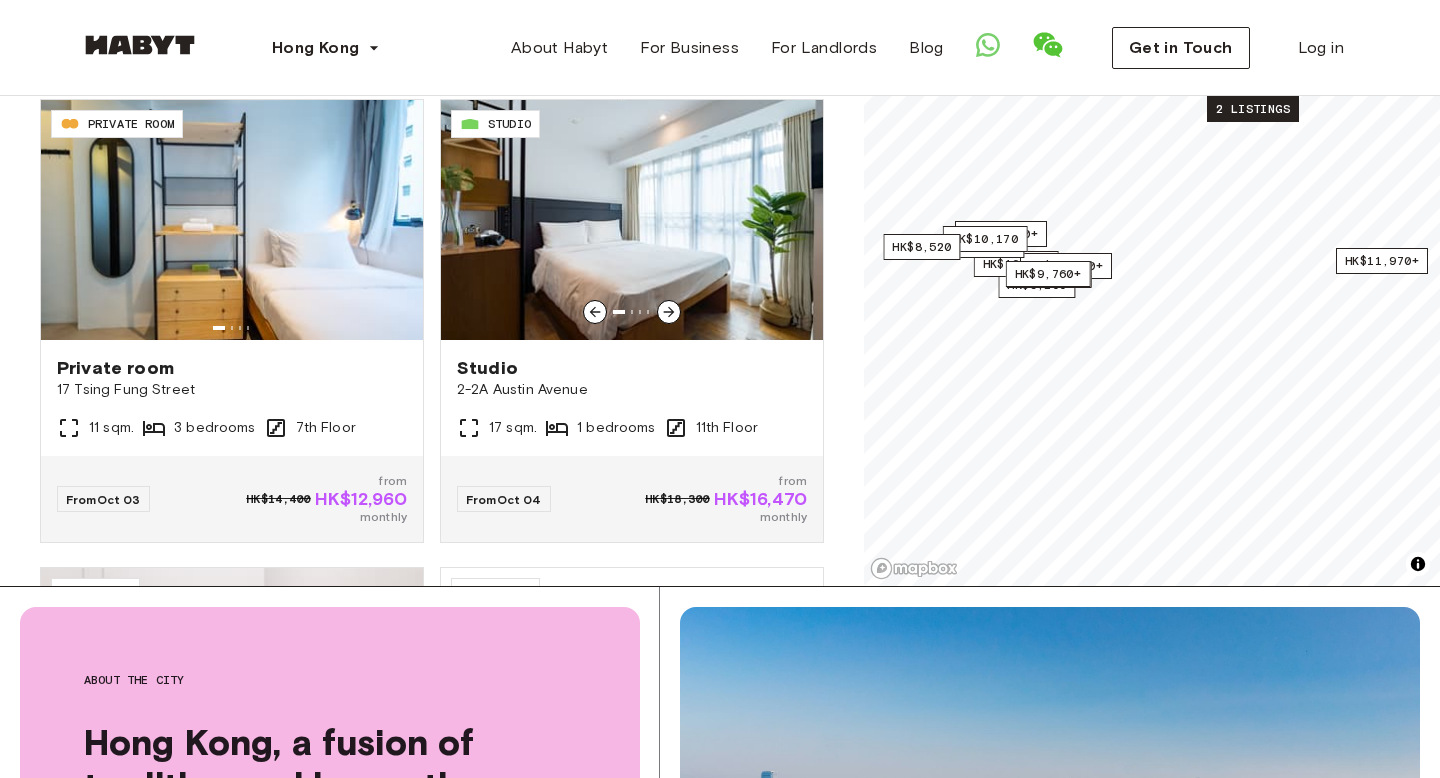 scroll, scrollTop: 2045, scrollLeft: 0, axis: vertical 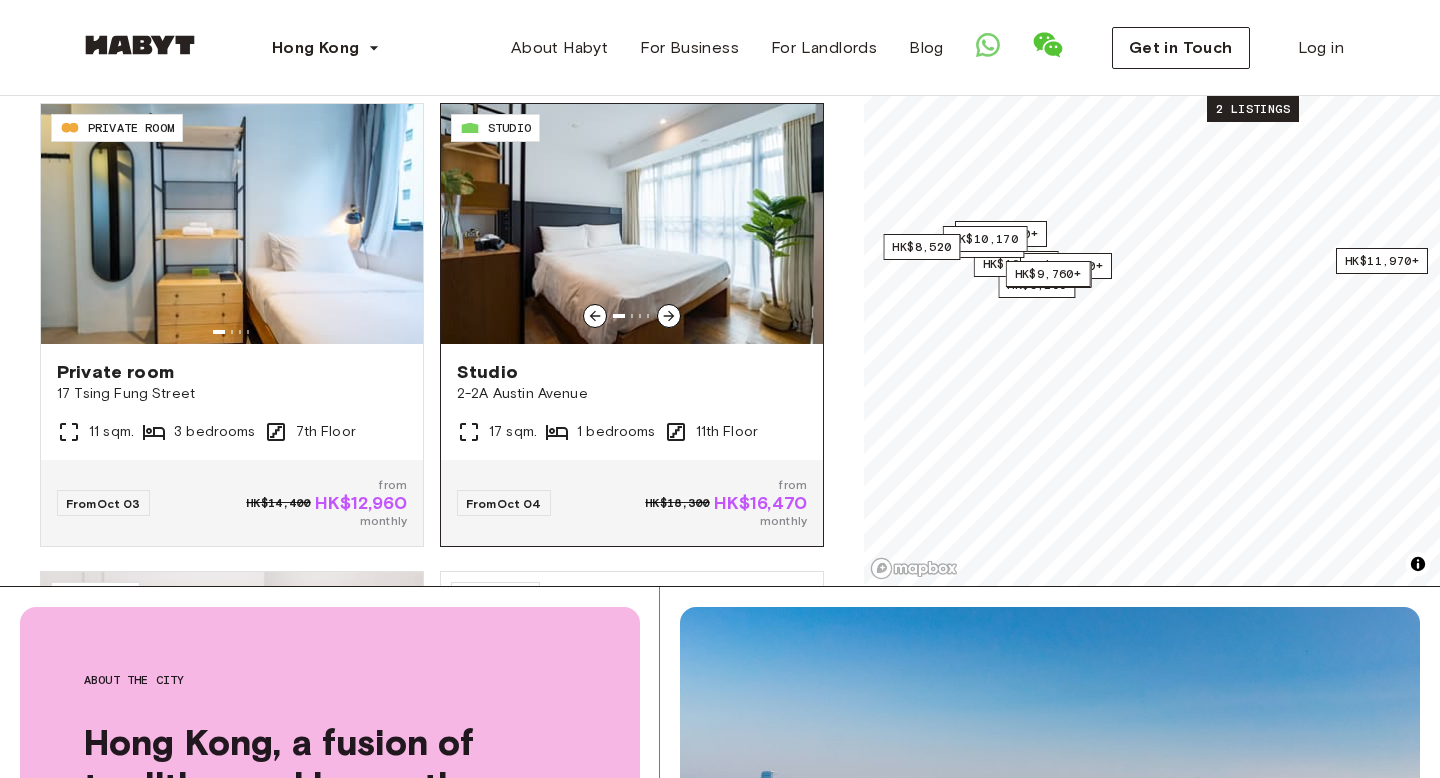 click 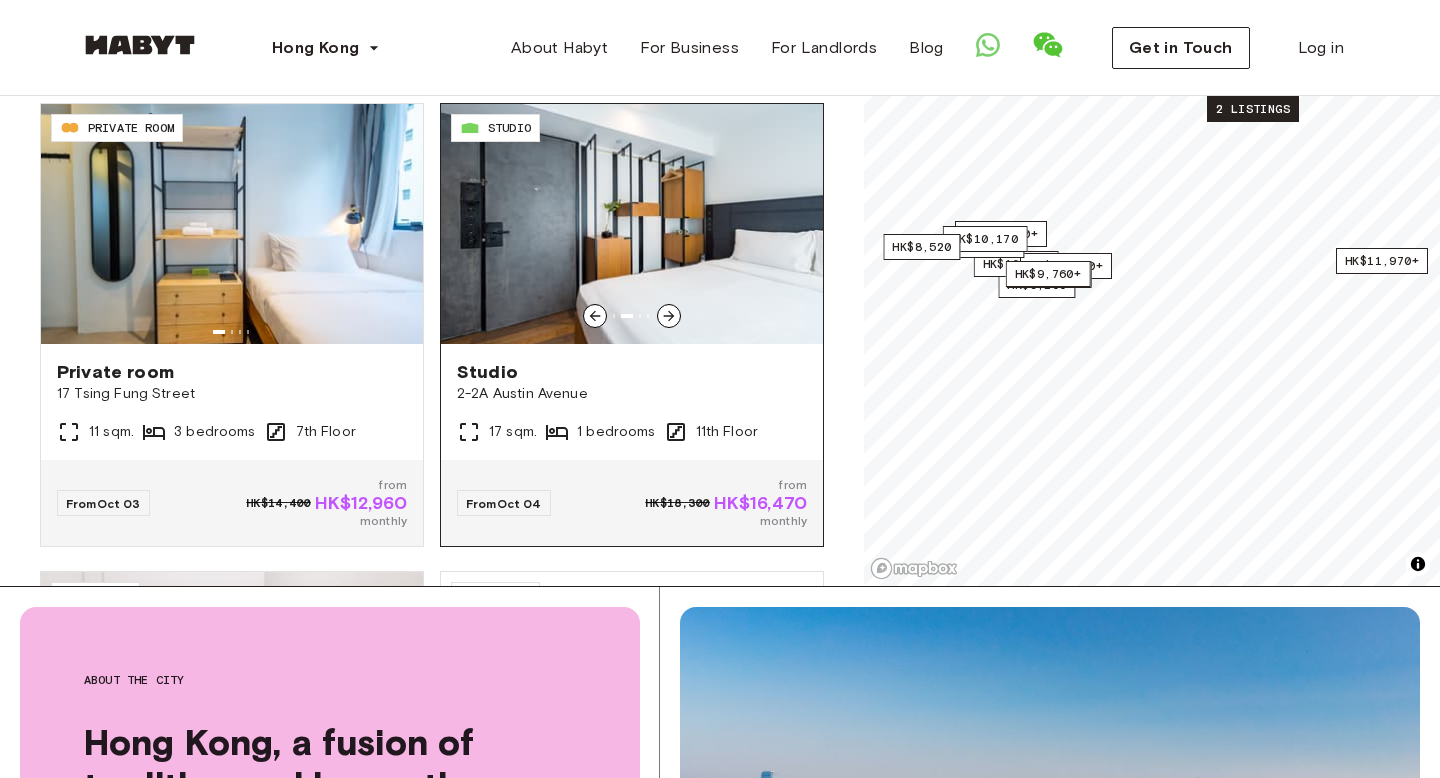 click 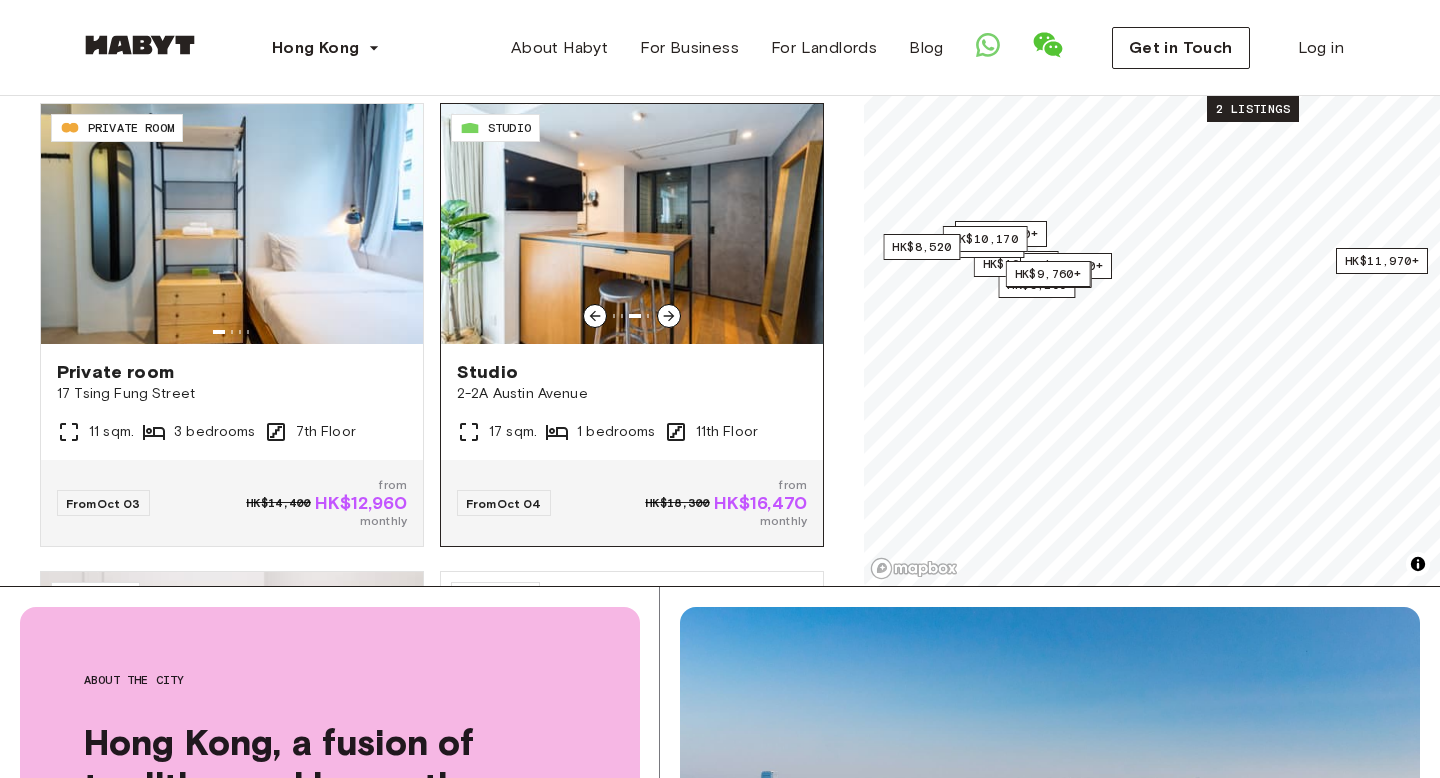 click 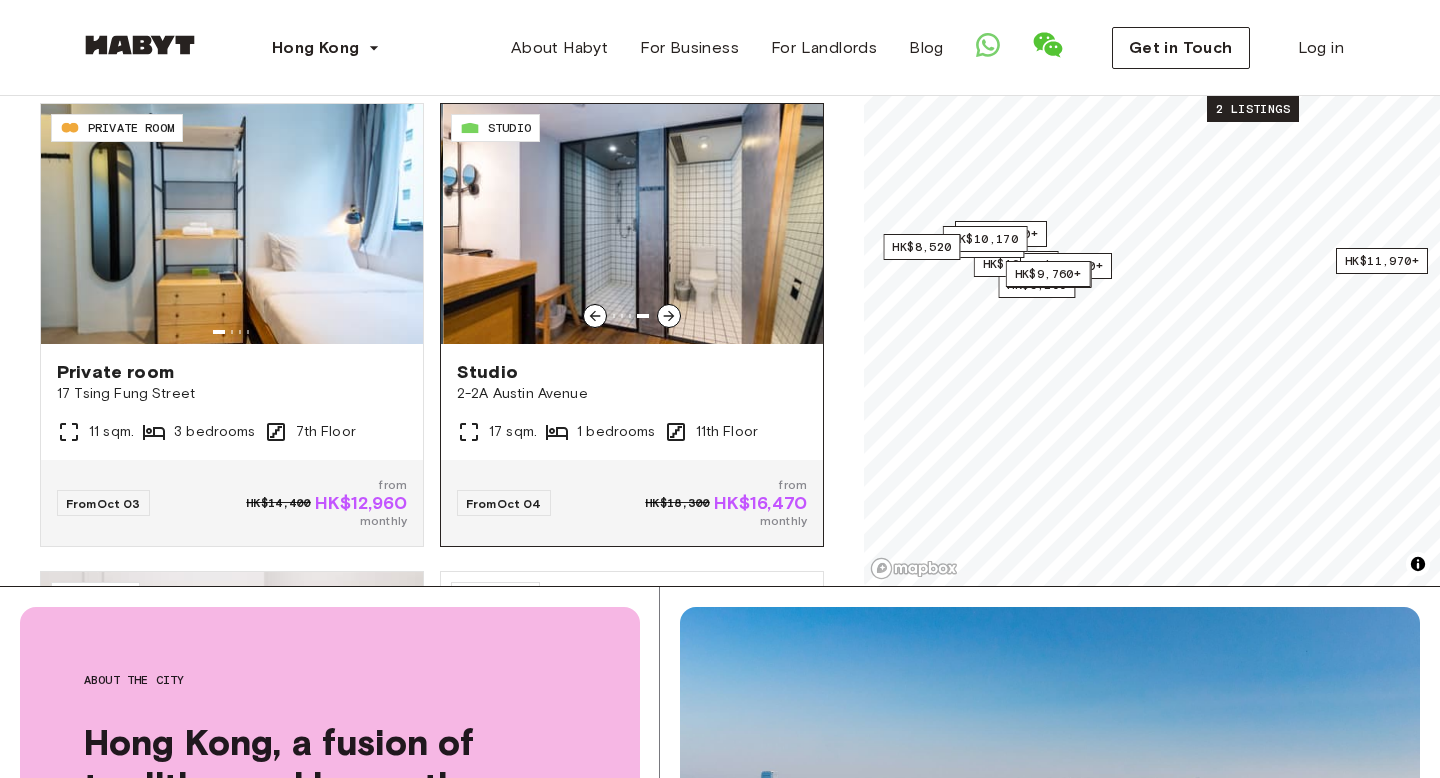 click 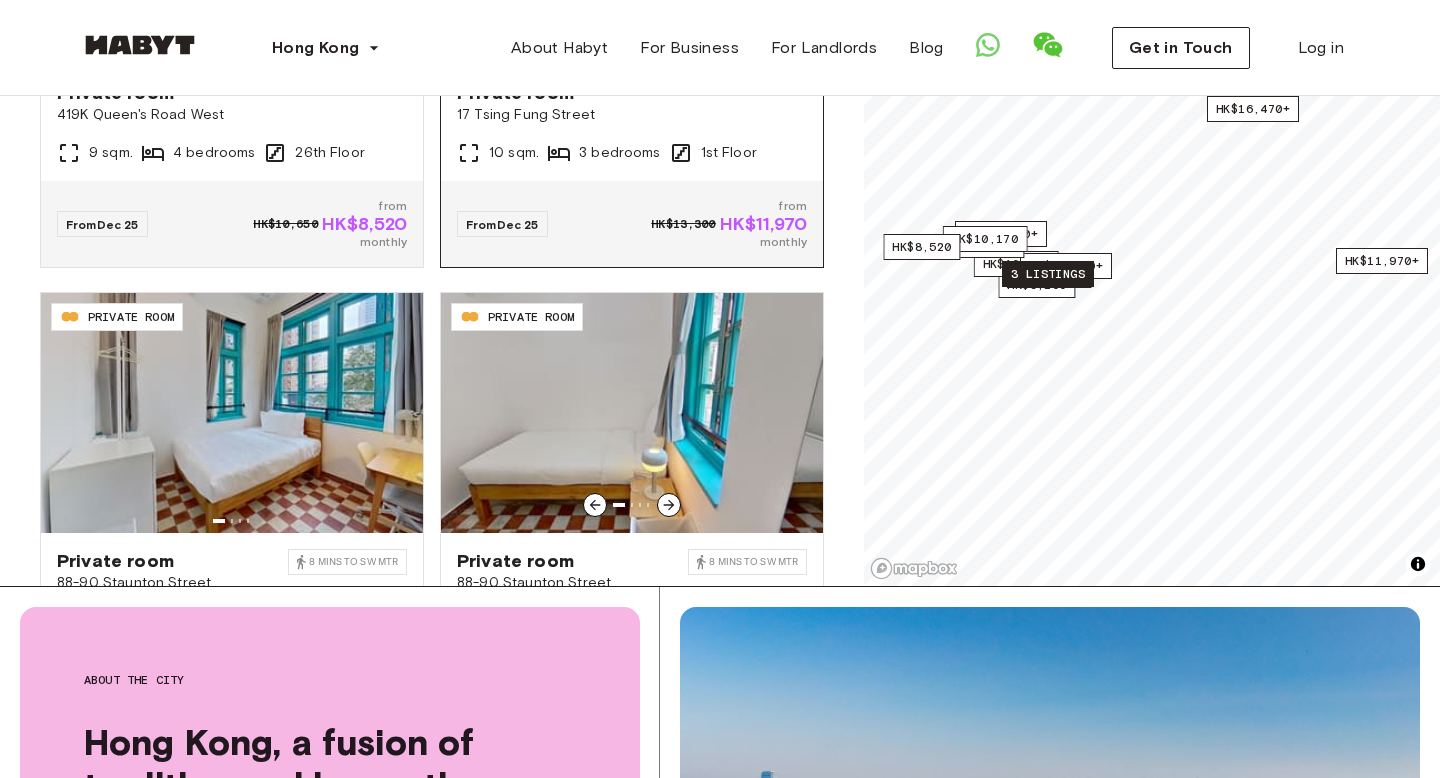 scroll, scrollTop: 3992, scrollLeft: 0, axis: vertical 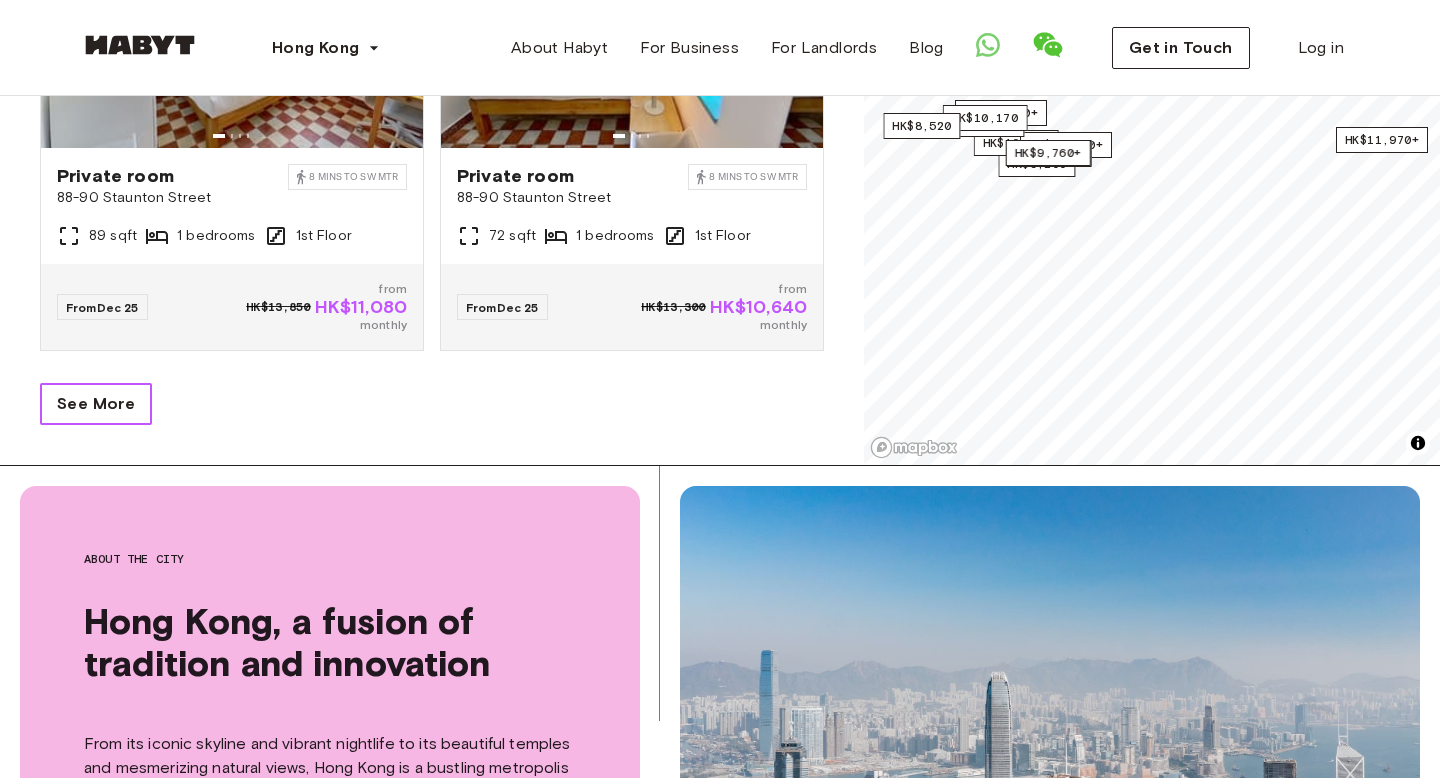 click on "See More" at bounding box center [96, 404] 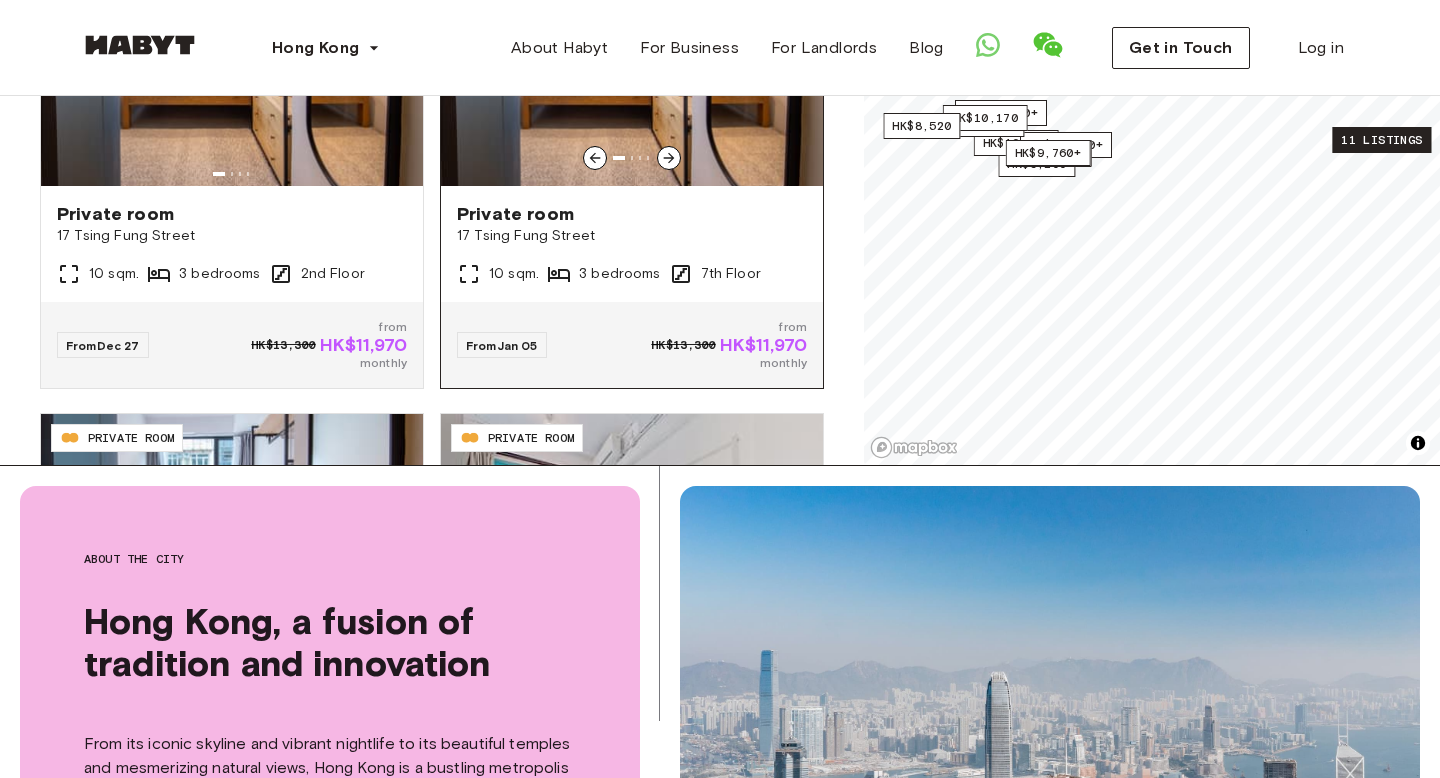 scroll, scrollTop: 4891, scrollLeft: 0, axis: vertical 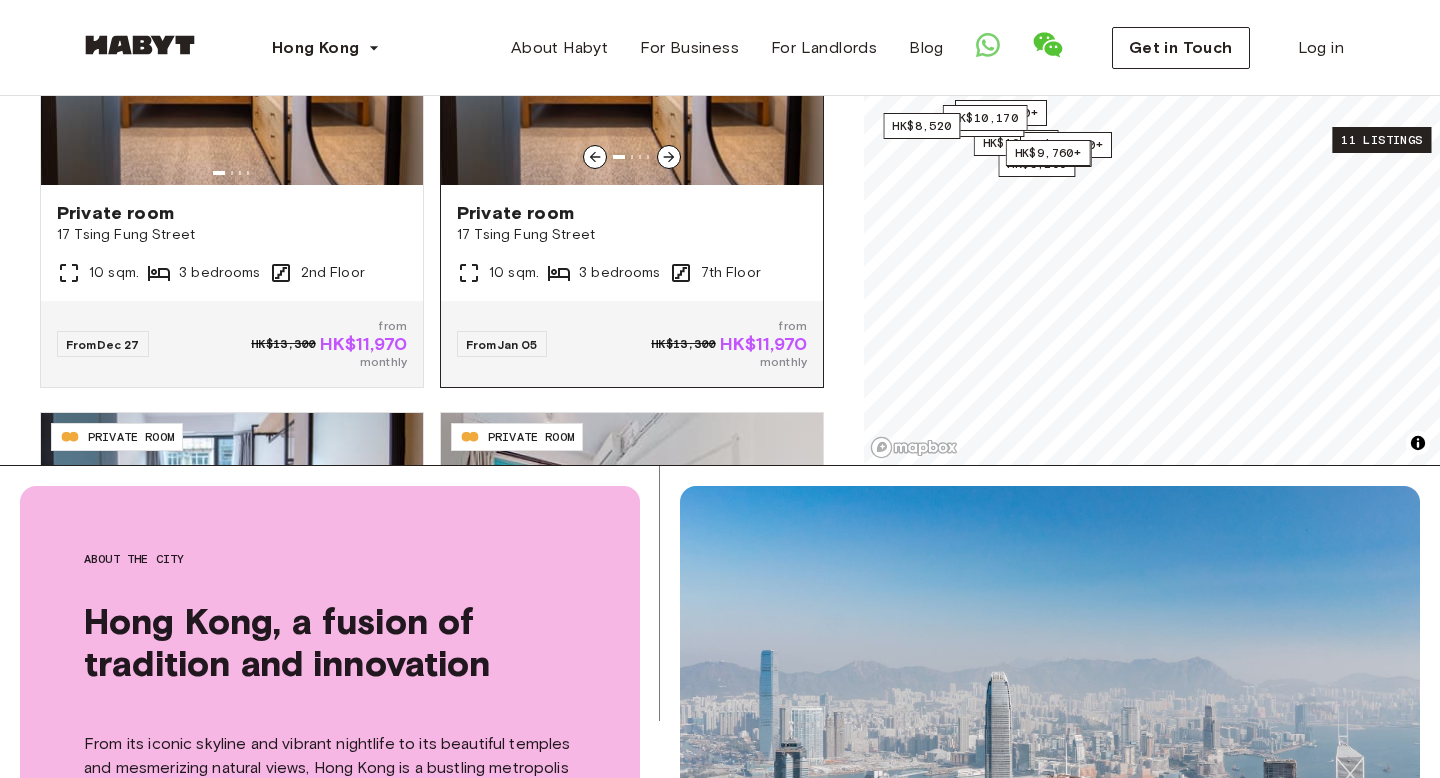click 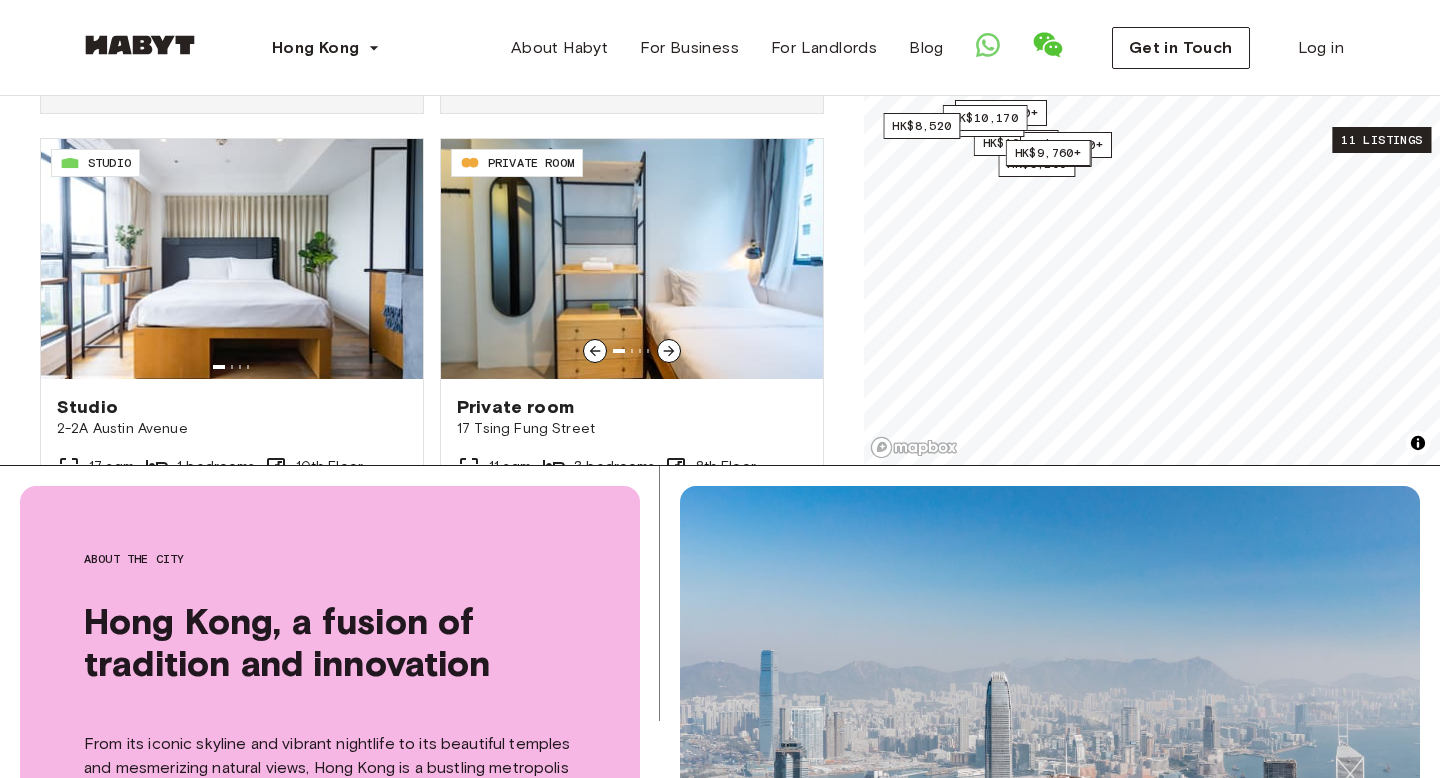 scroll, scrollTop: 0, scrollLeft: 0, axis: both 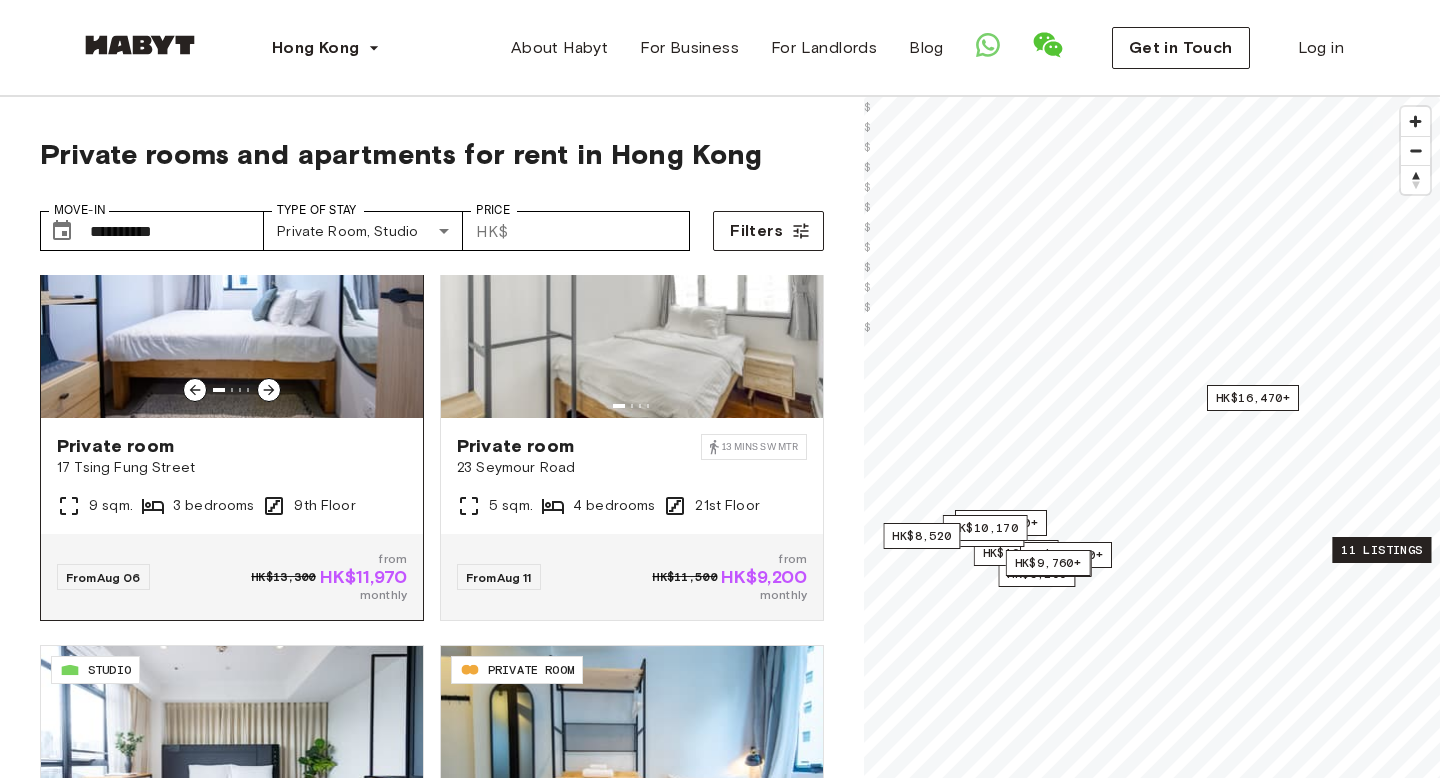 click on "Private room" at bounding box center [232, 446] 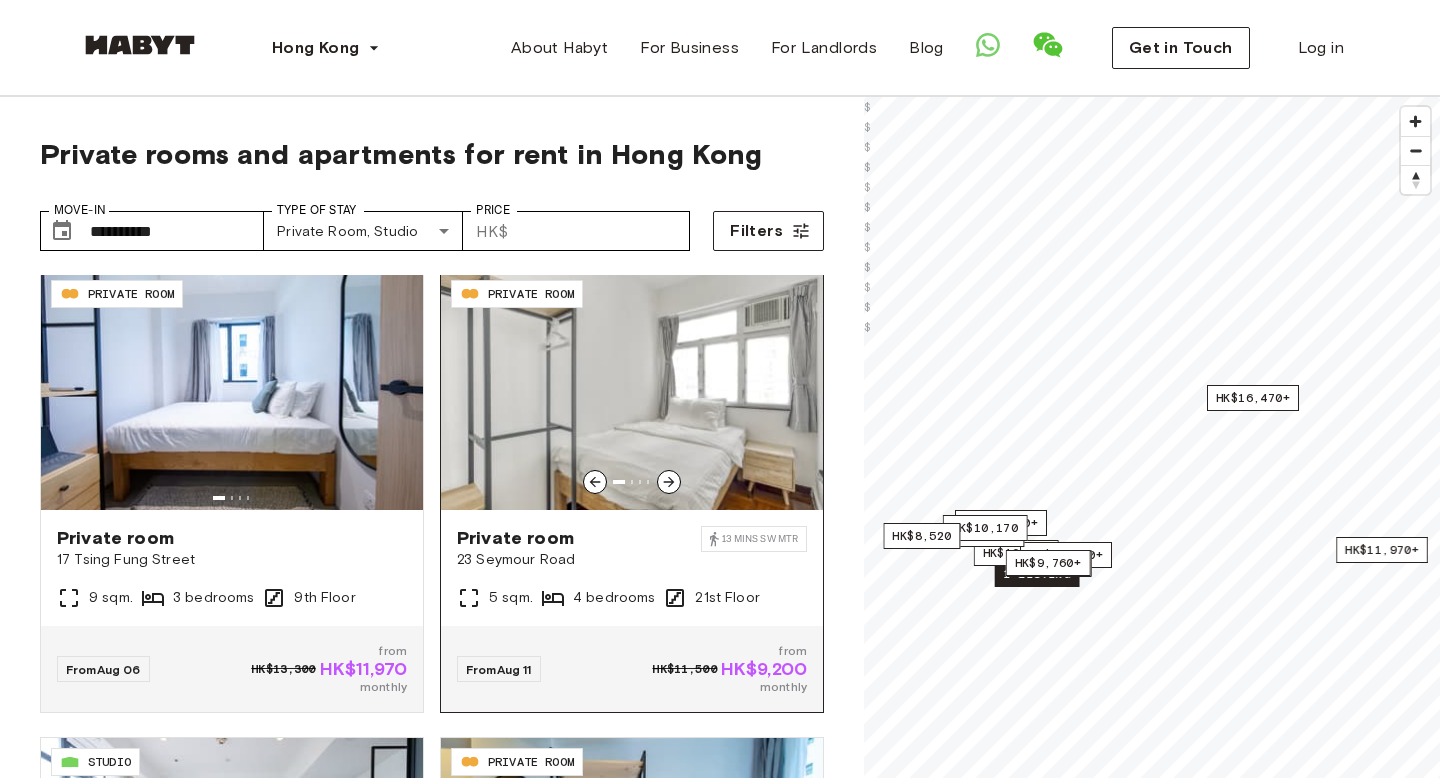 scroll, scrollTop: 0, scrollLeft: 0, axis: both 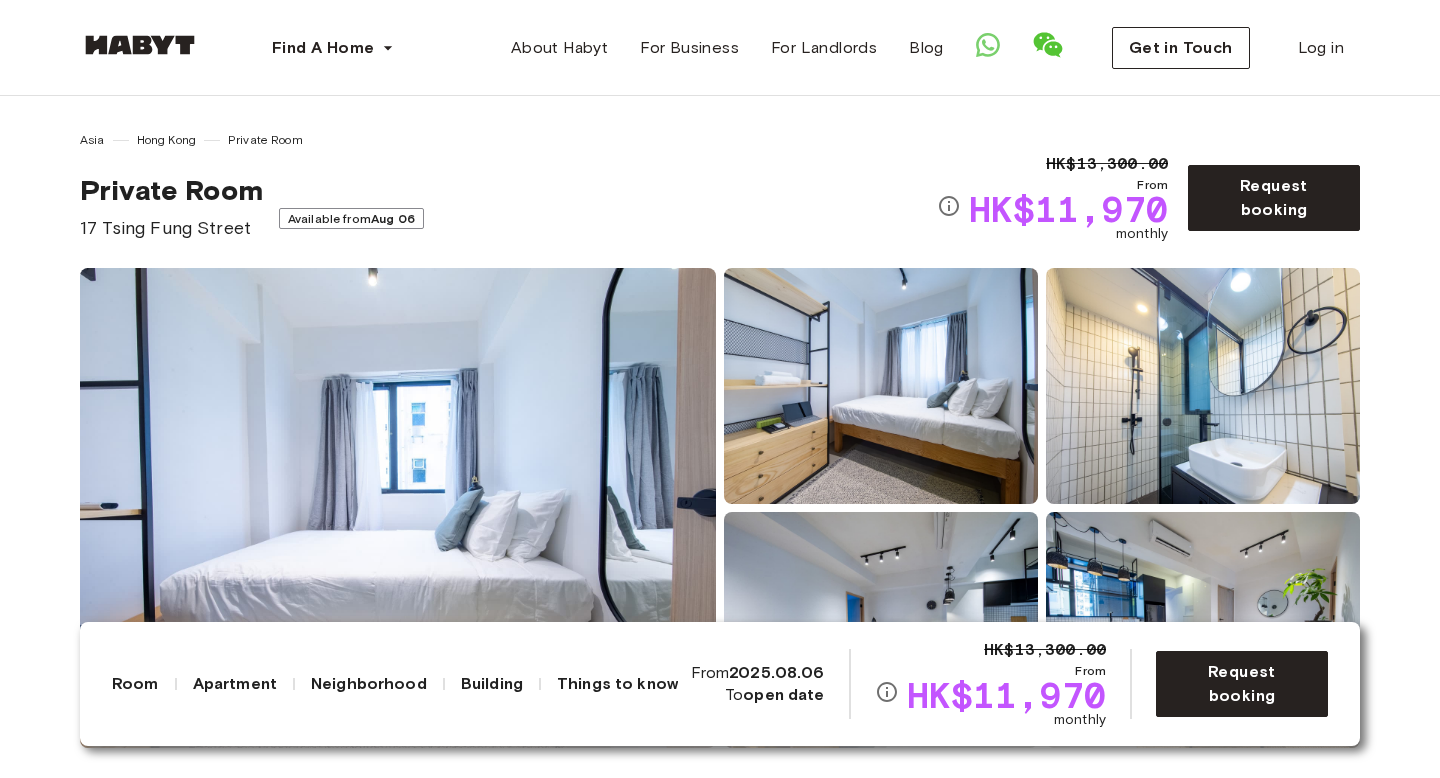 click on "Asia Hong Kong Private Room Private Room 17 Tsing Fung Street Available from  Aug 06 HK$13,300.00 From HK$11,970 monthly Request booking Show all photos" at bounding box center (720, 422) 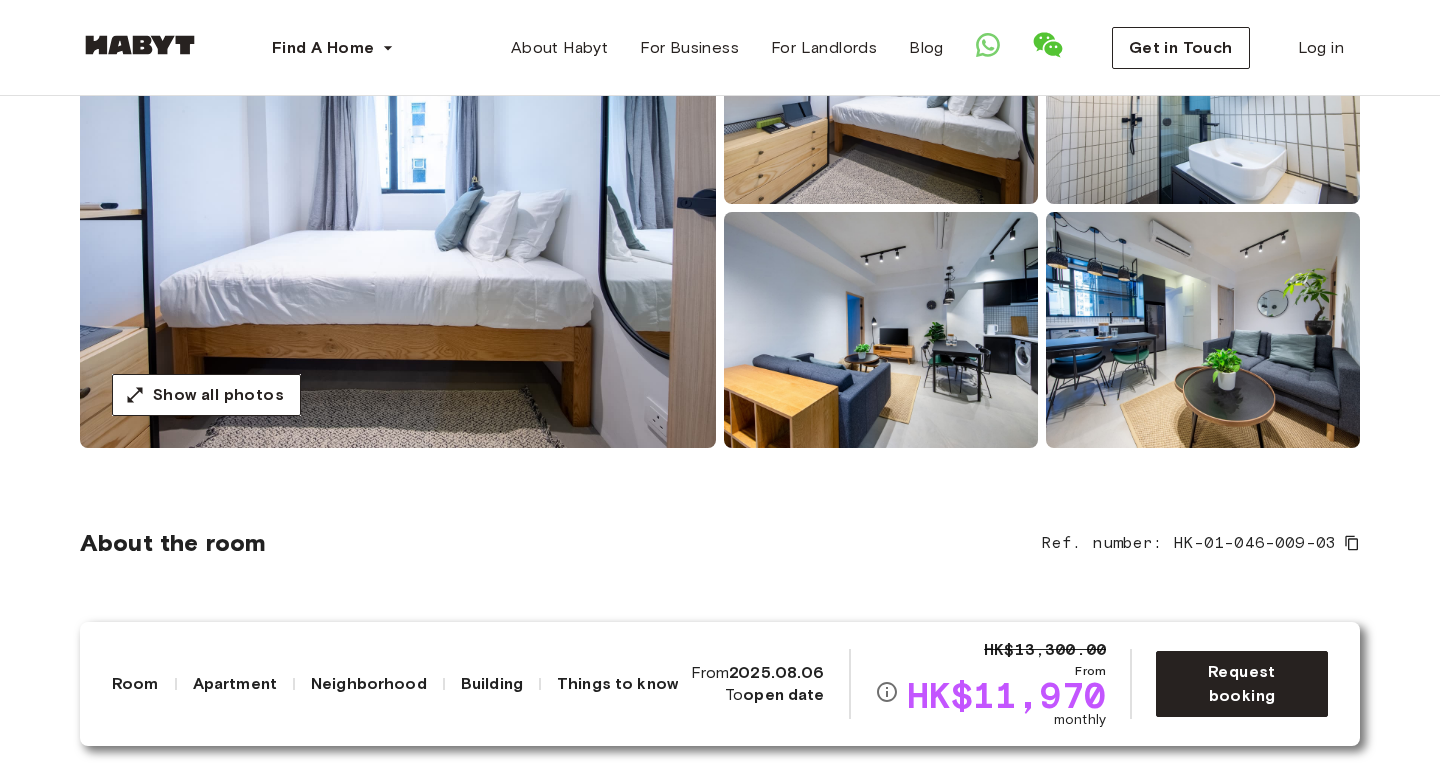 scroll, scrollTop: 259, scrollLeft: 0, axis: vertical 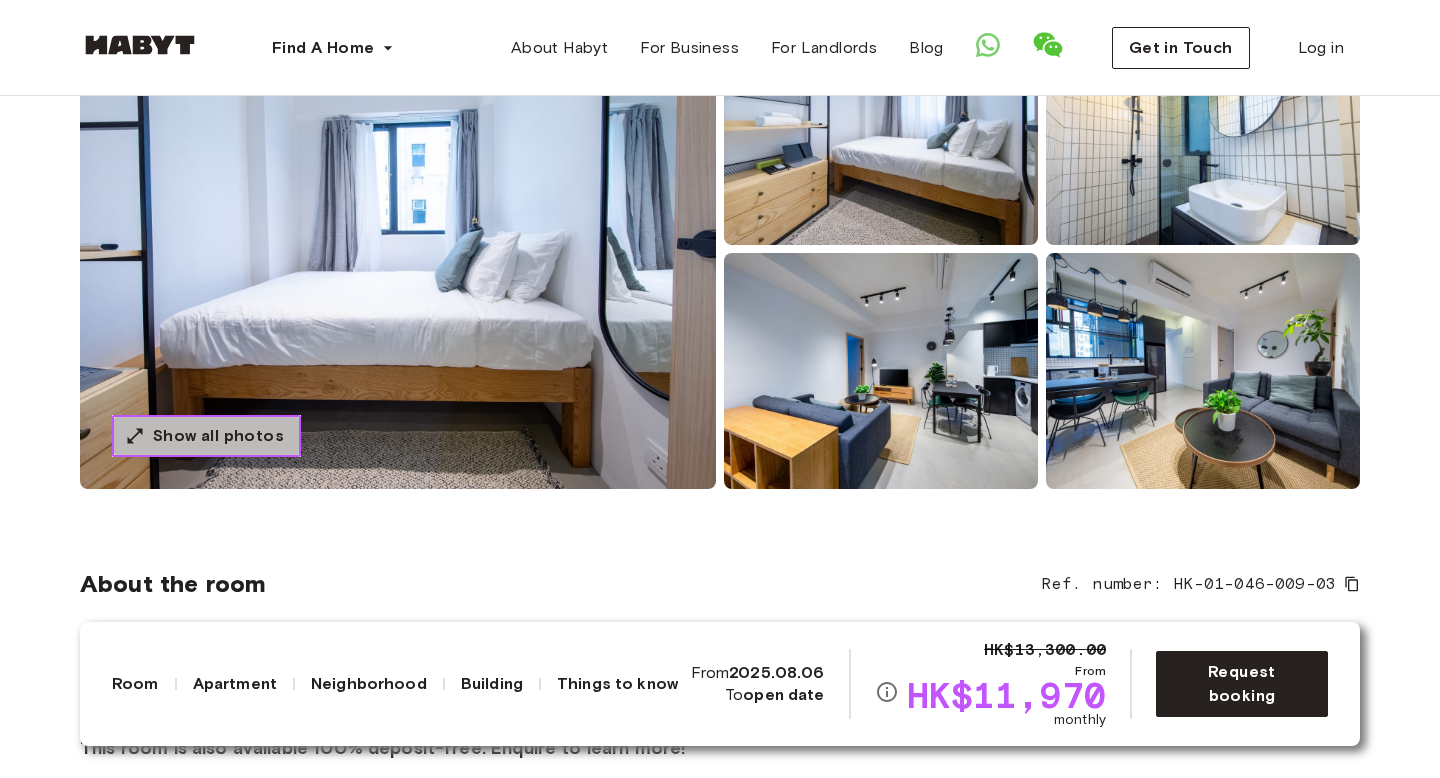 click on "Show all photos" at bounding box center (206, 436) 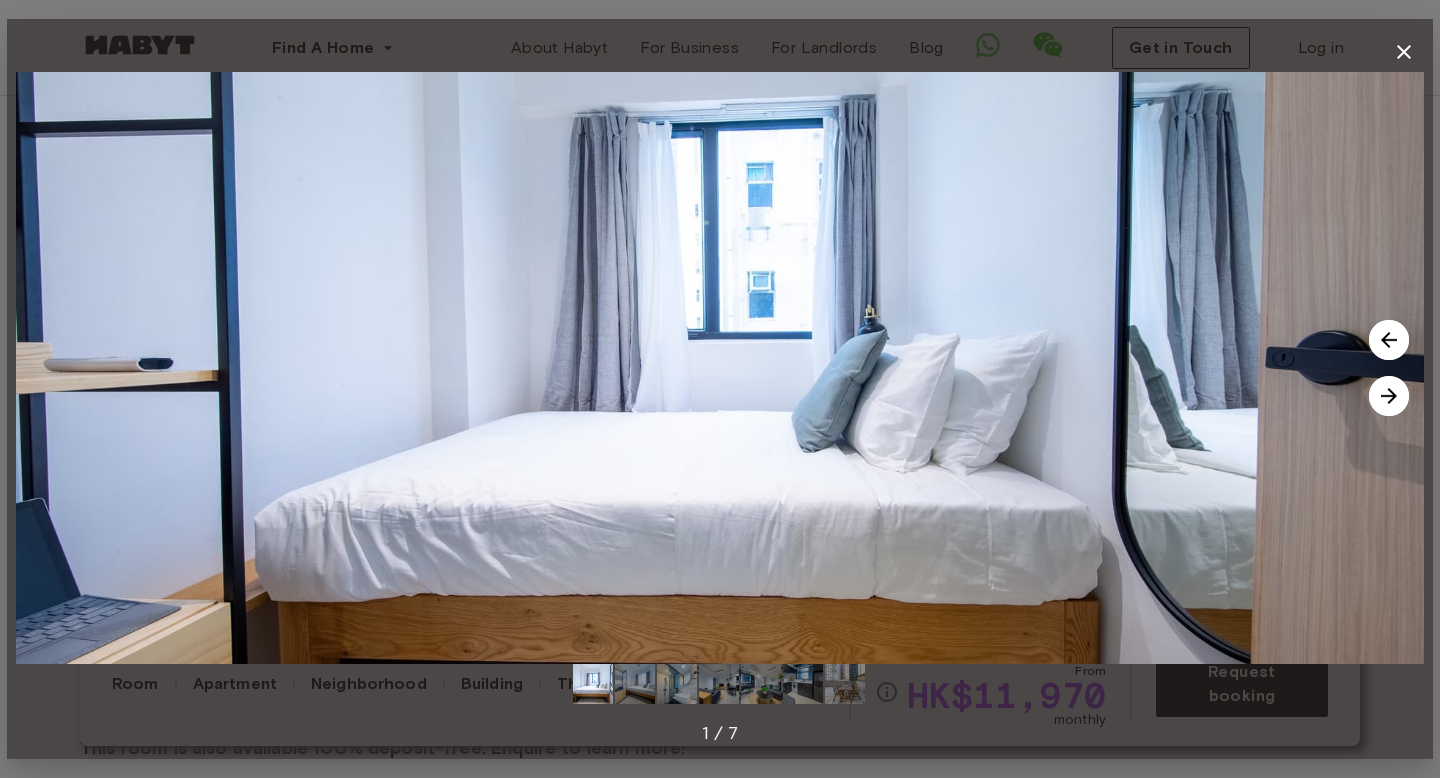 click at bounding box center (1389, 396) 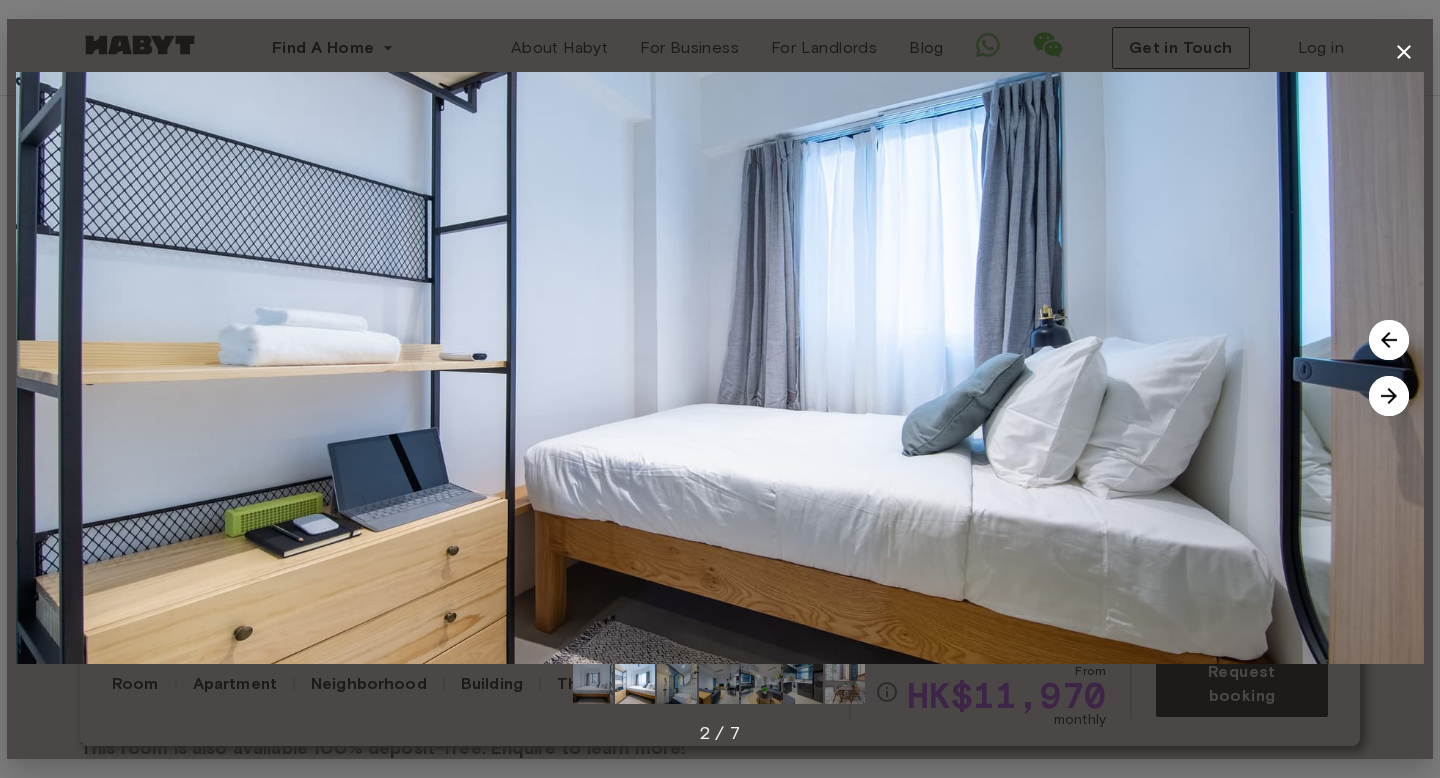 click at bounding box center (1389, 396) 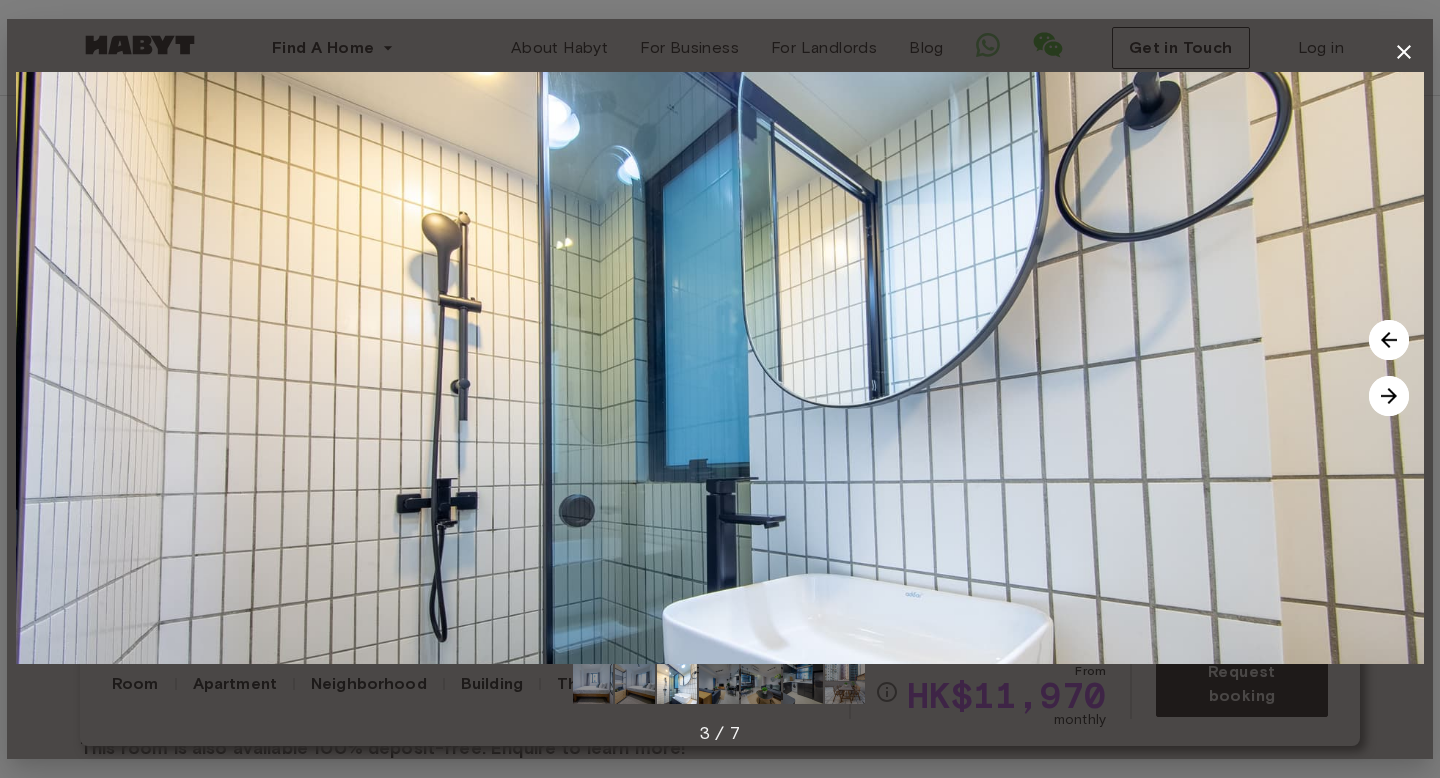 click at bounding box center [1389, 396] 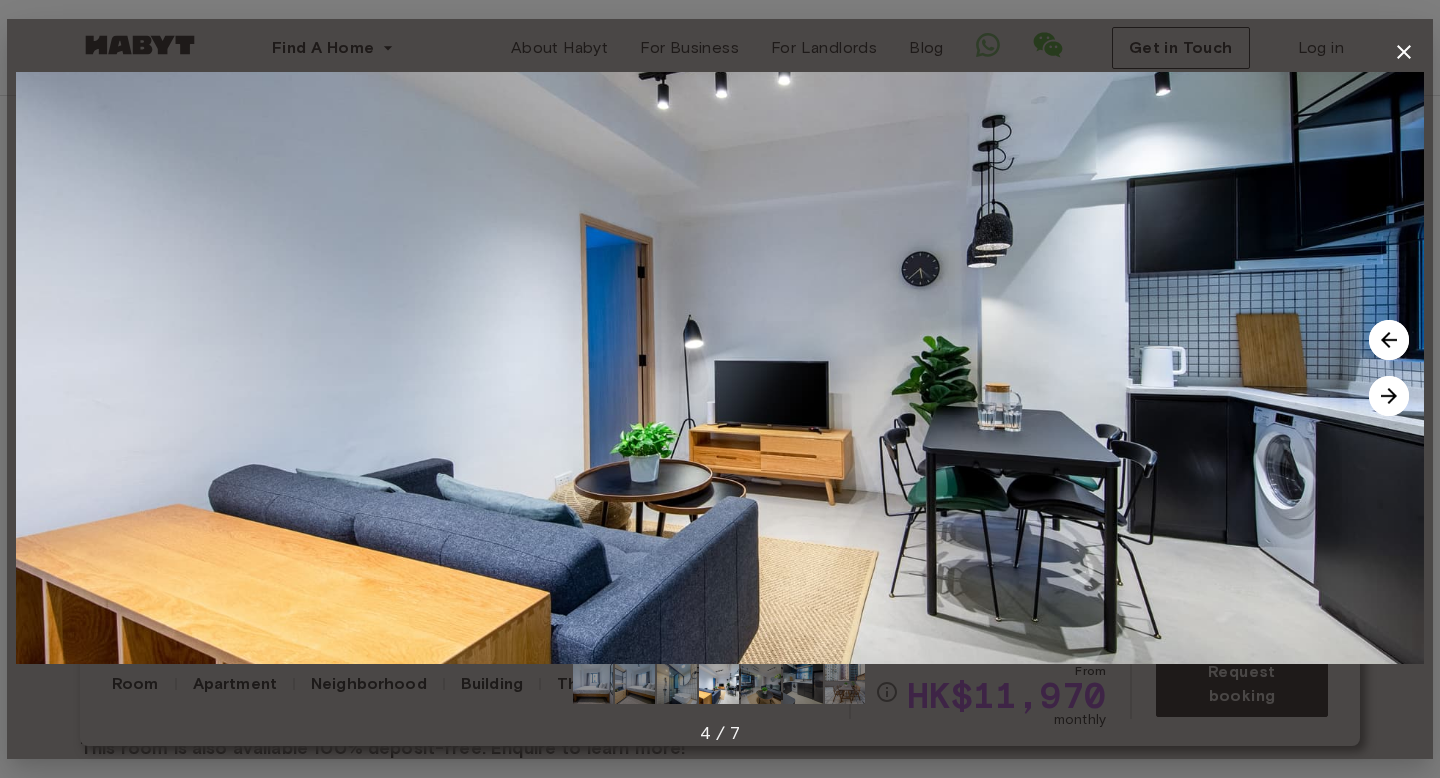 click at bounding box center (1389, 396) 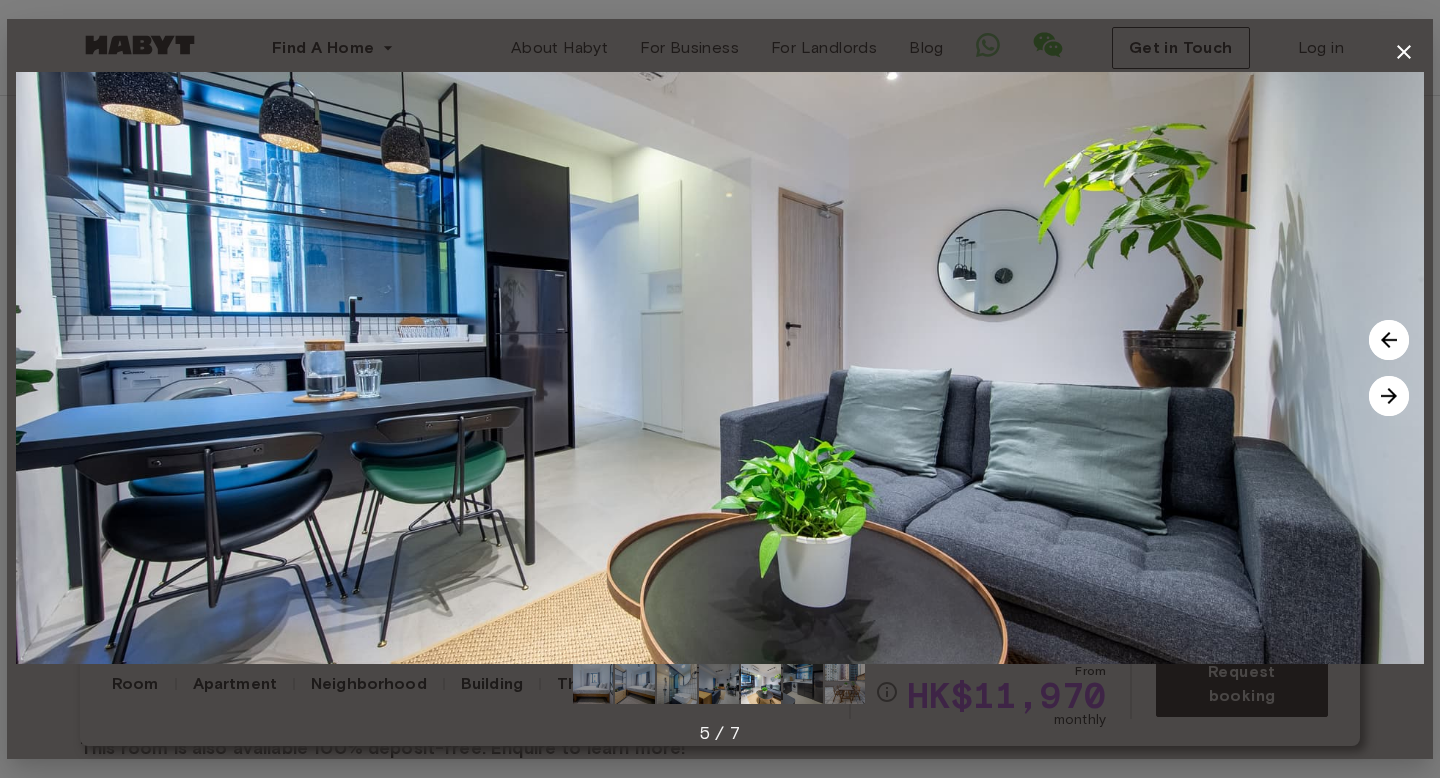 click at bounding box center (1389, 396) 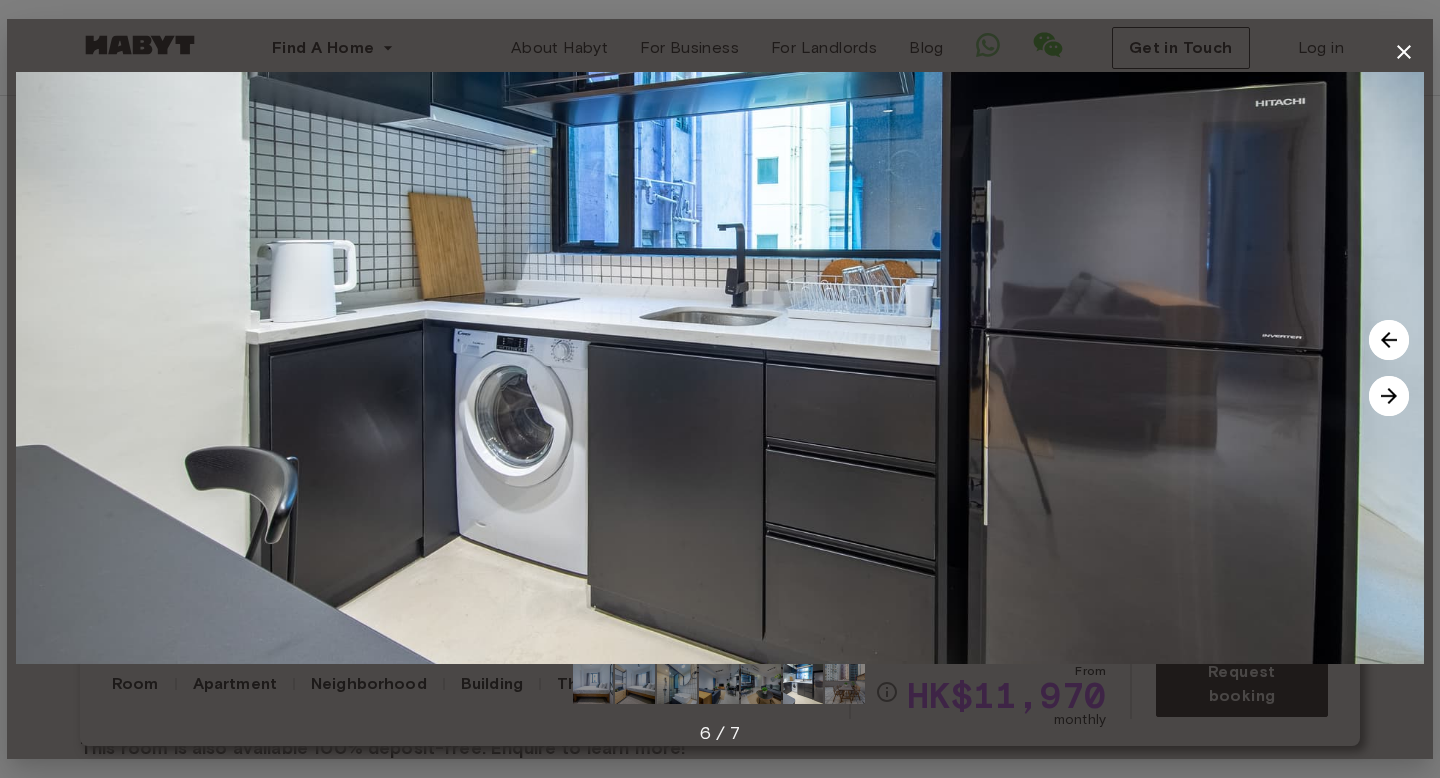 click at bounding box center [1389, 396] 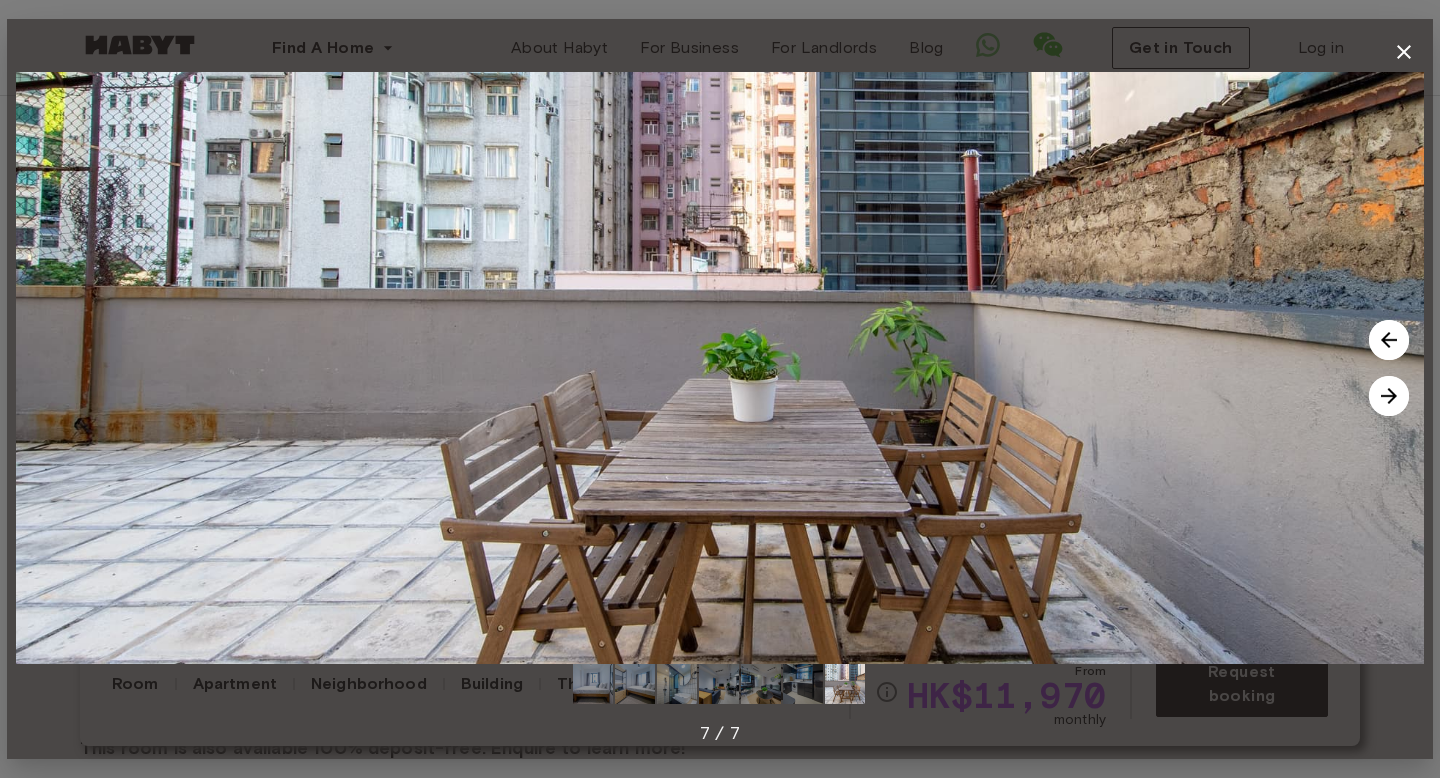 type 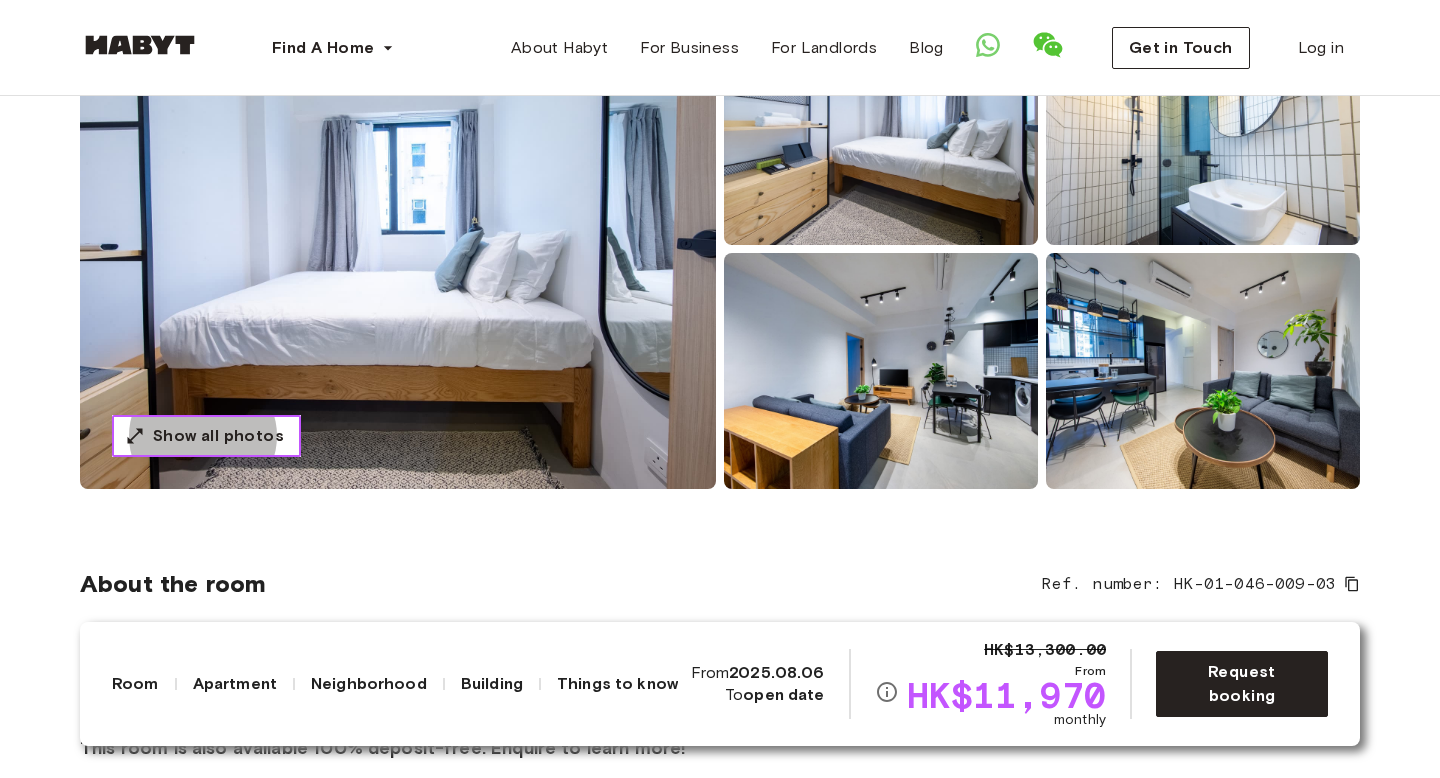 scroll, scrollTop: 0, scrollLeft: 0, axis: both 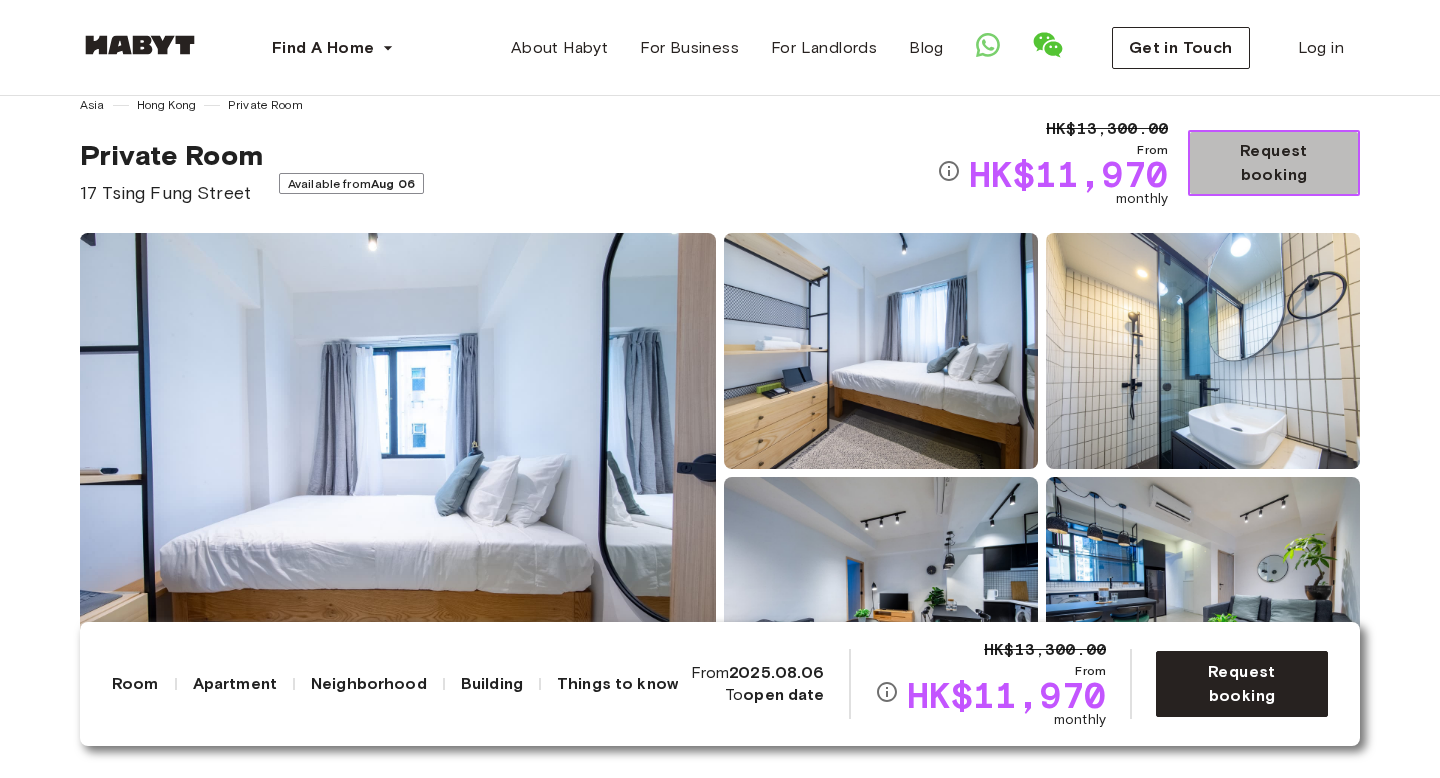 click on "Request booking" at bounding box center [1274, 163] 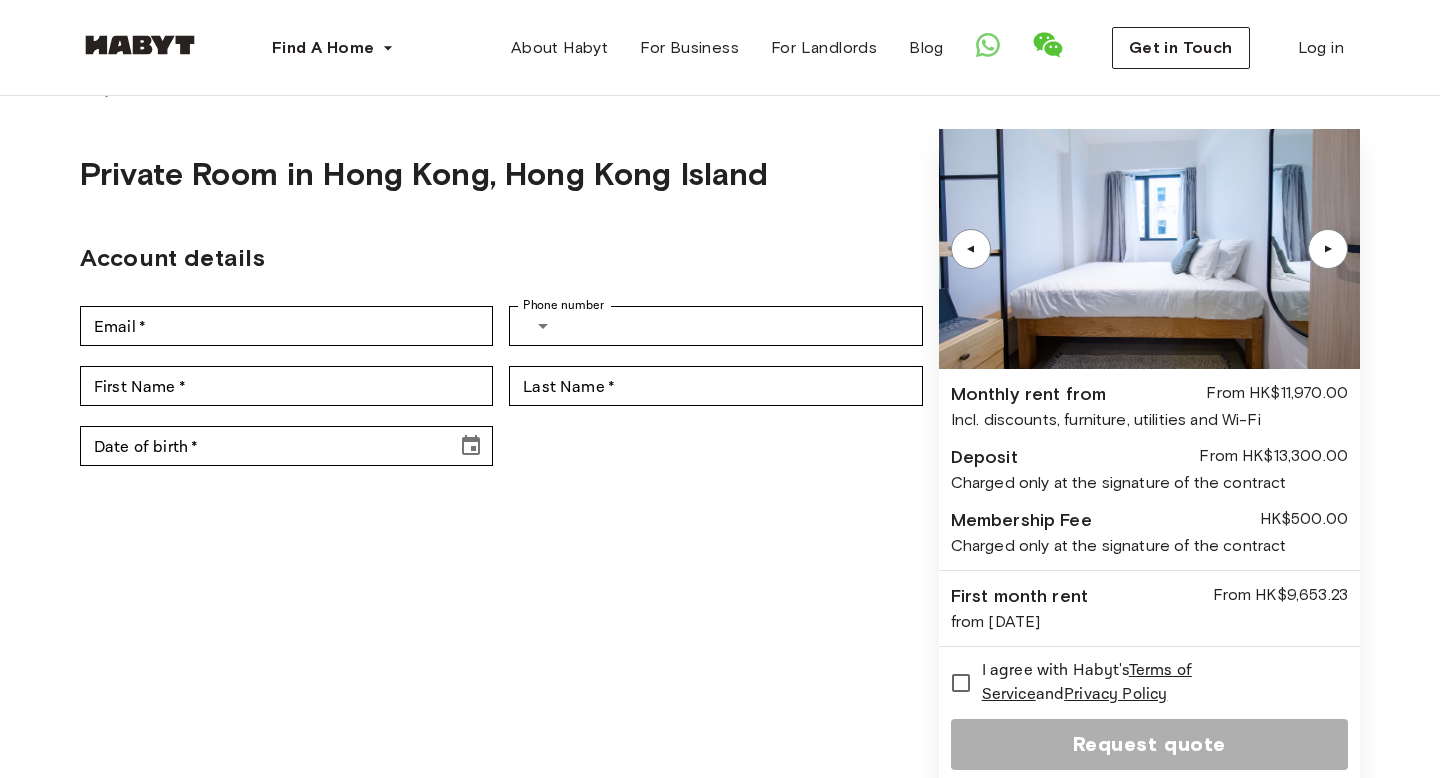 scroll, scrollTop: 0, scrollLeft: 0, axis: both 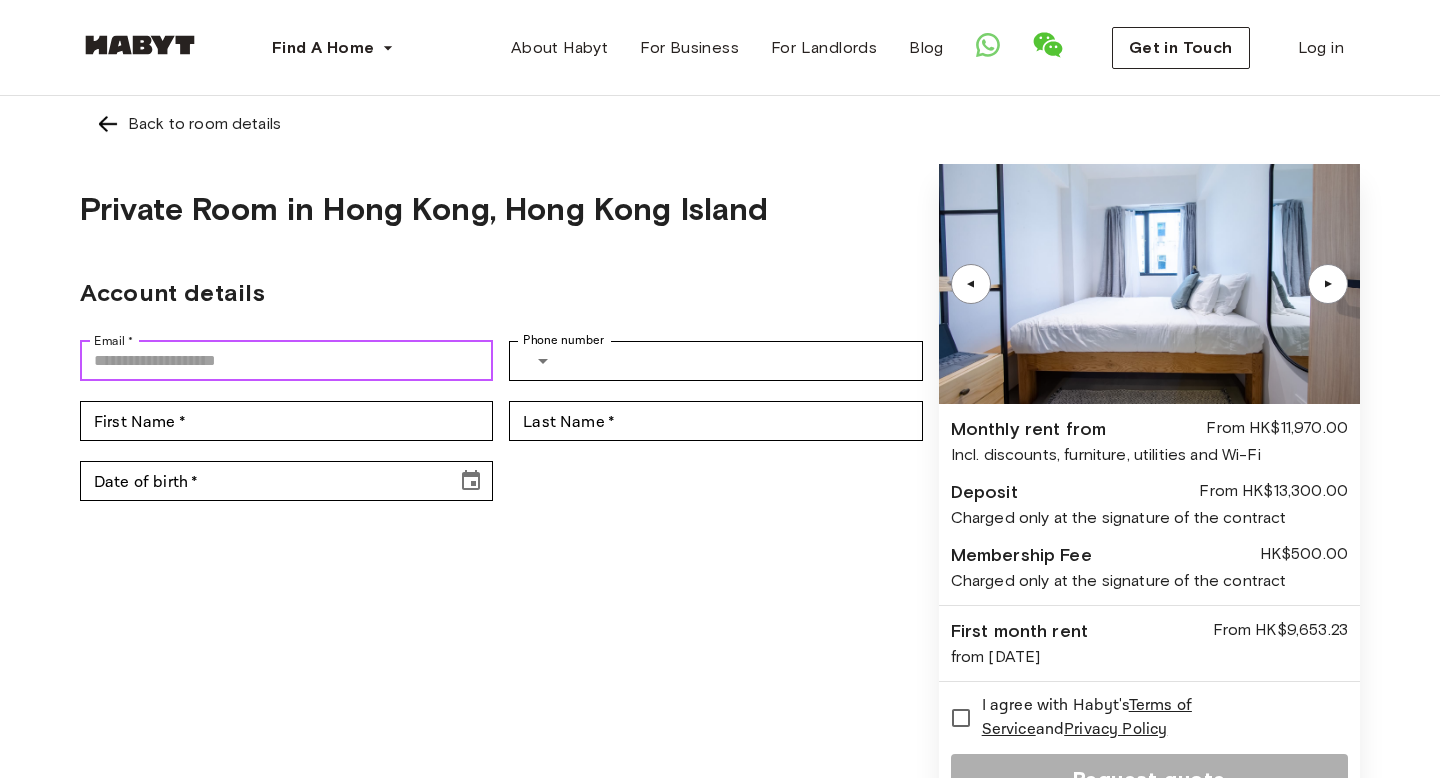 click on "Email   *" at bounding box center [286, 361] 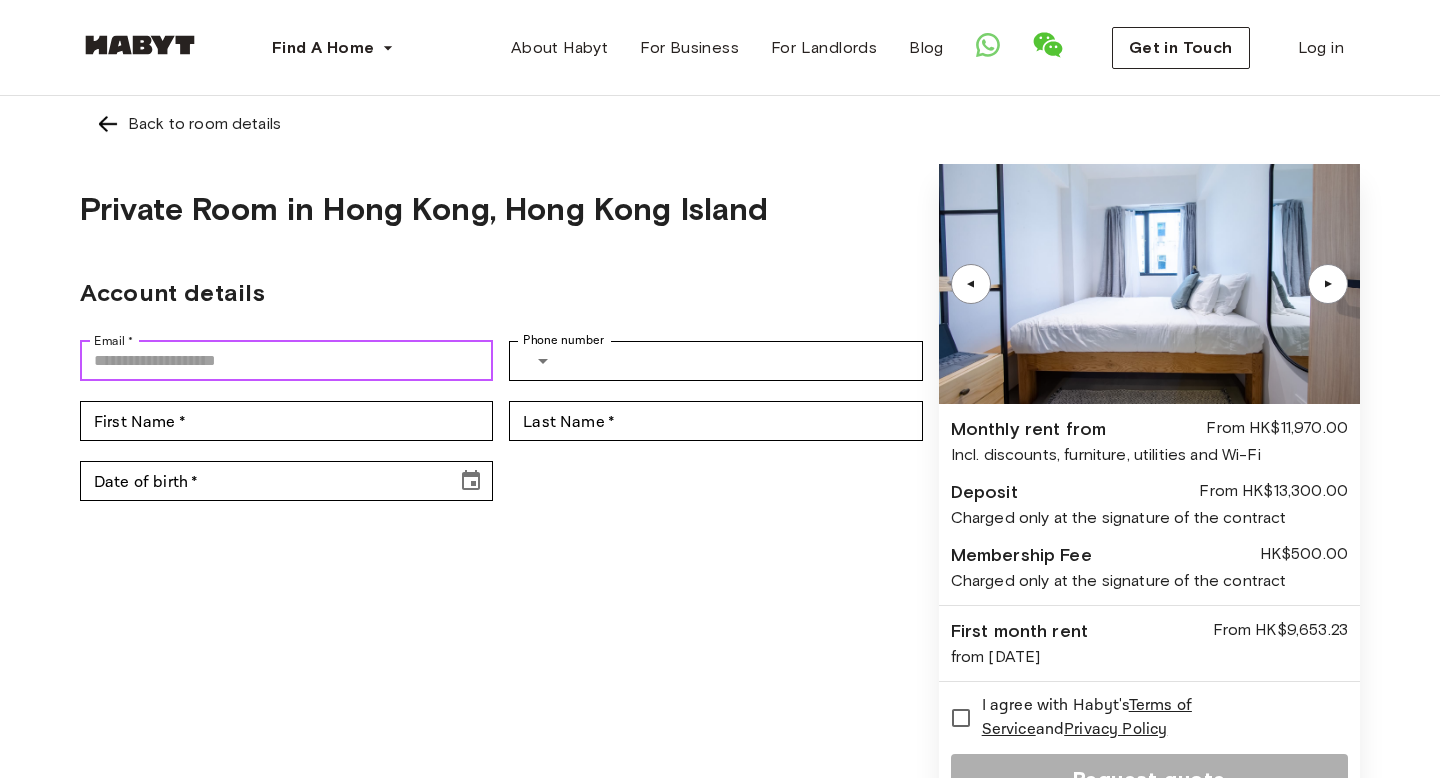 type on "**********" 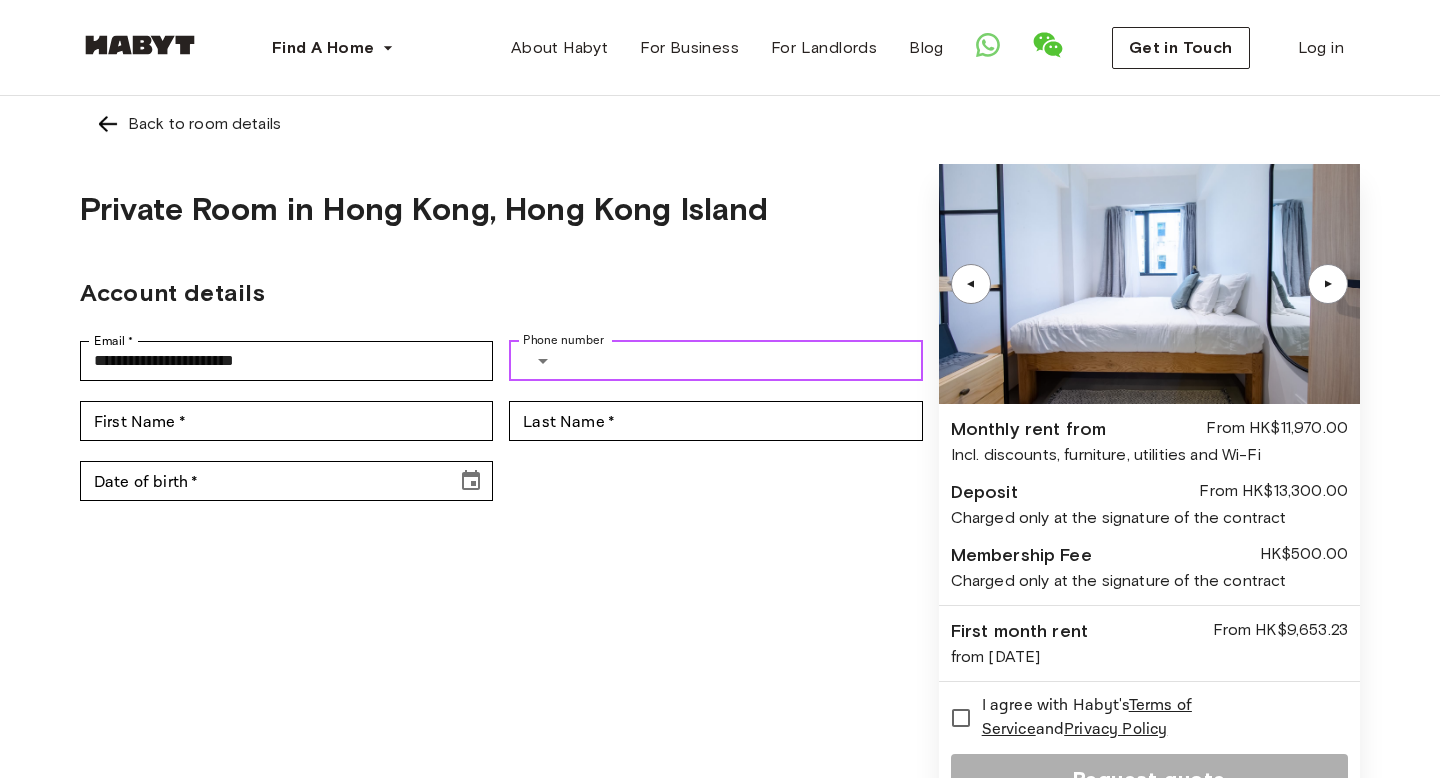 click on "Phone number" at bounding box center (746, 361) 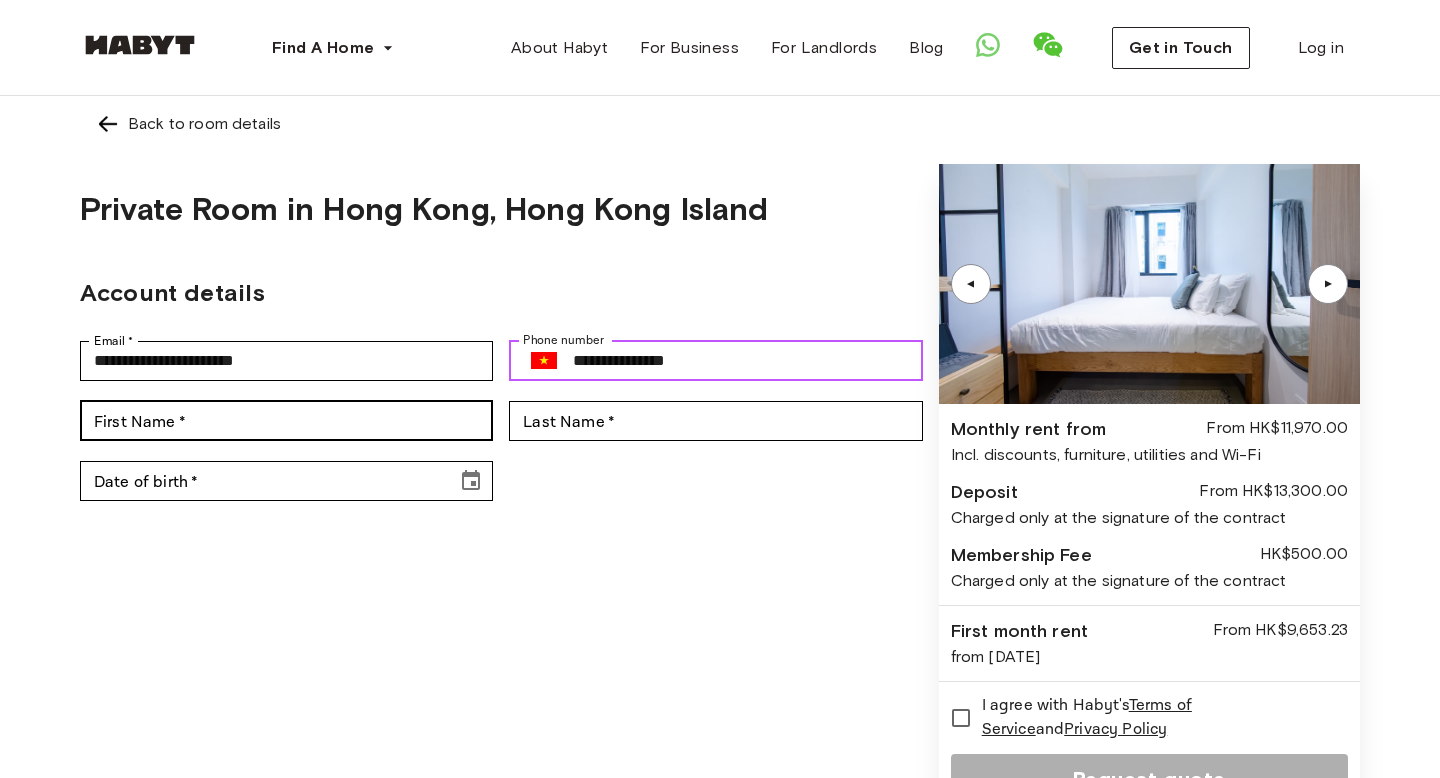 type on "**********" 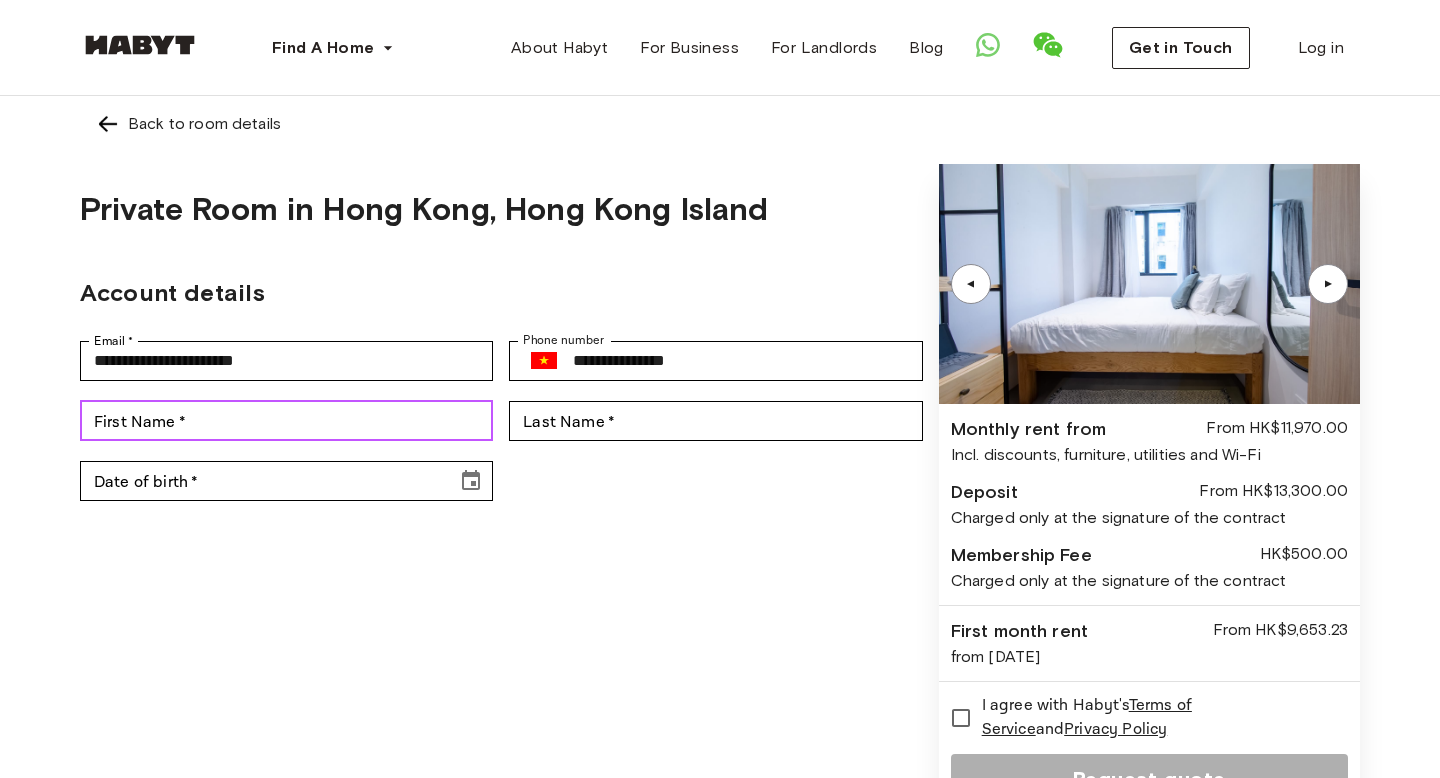 click on "First Name   *" at bounding box center [286, 421] 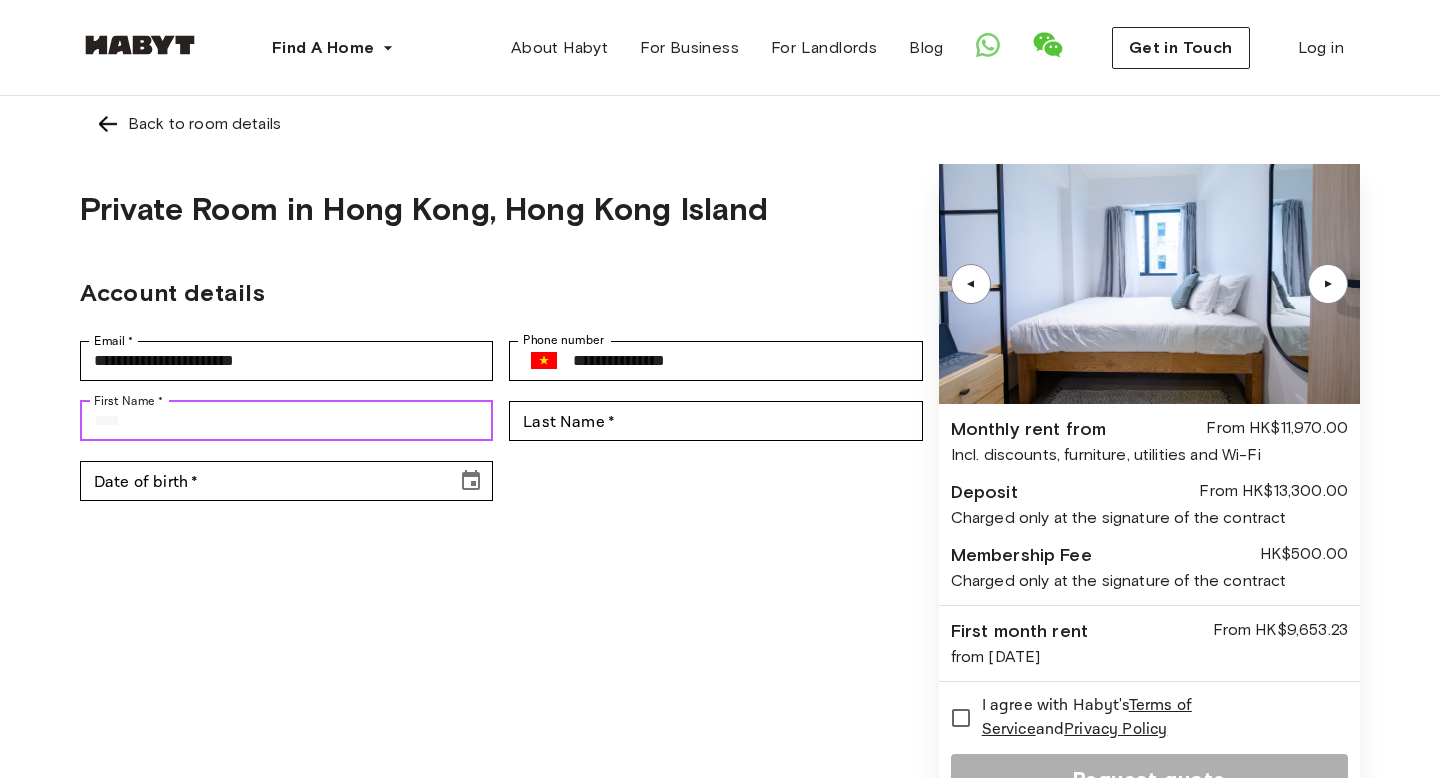 type on "*****" 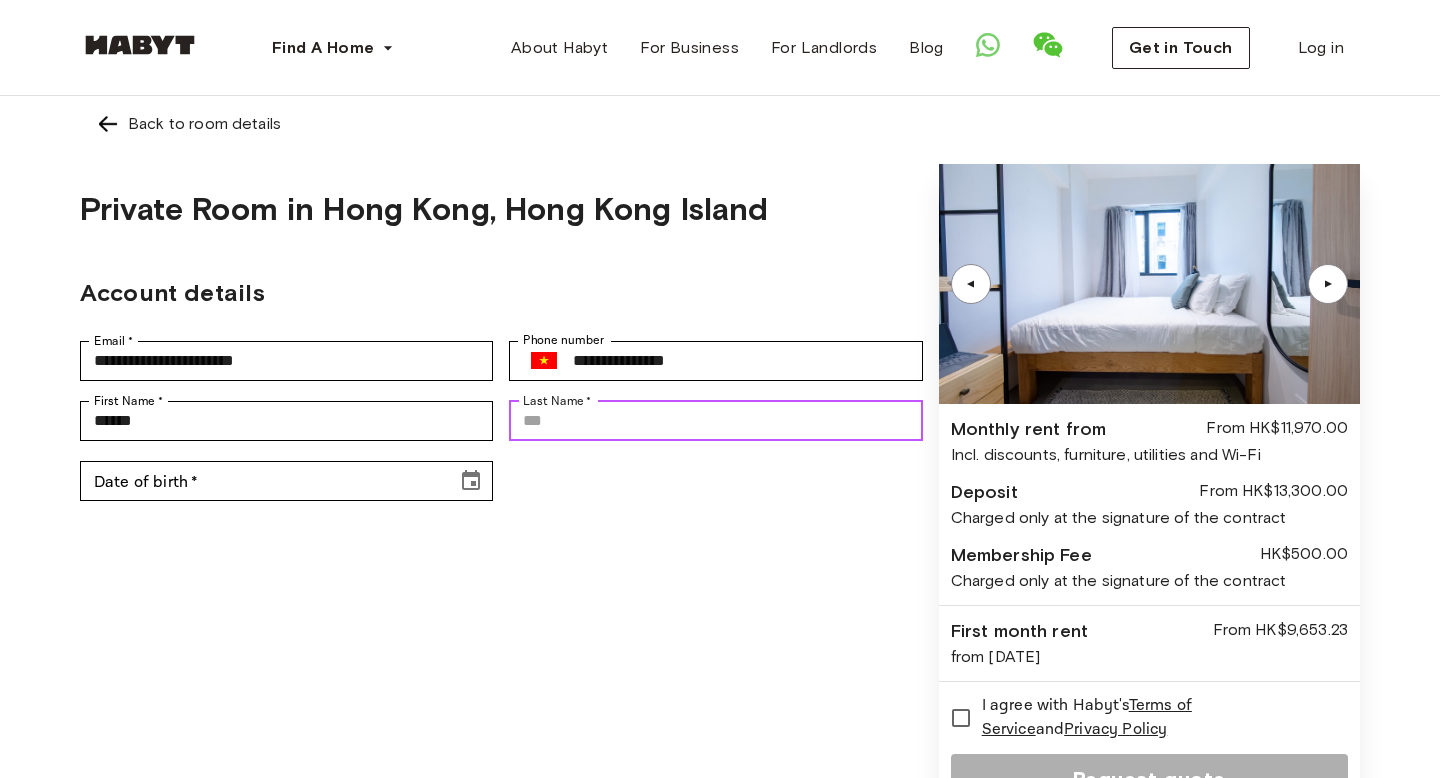 click on "Last Name   *" at bounding box center [715, 421] 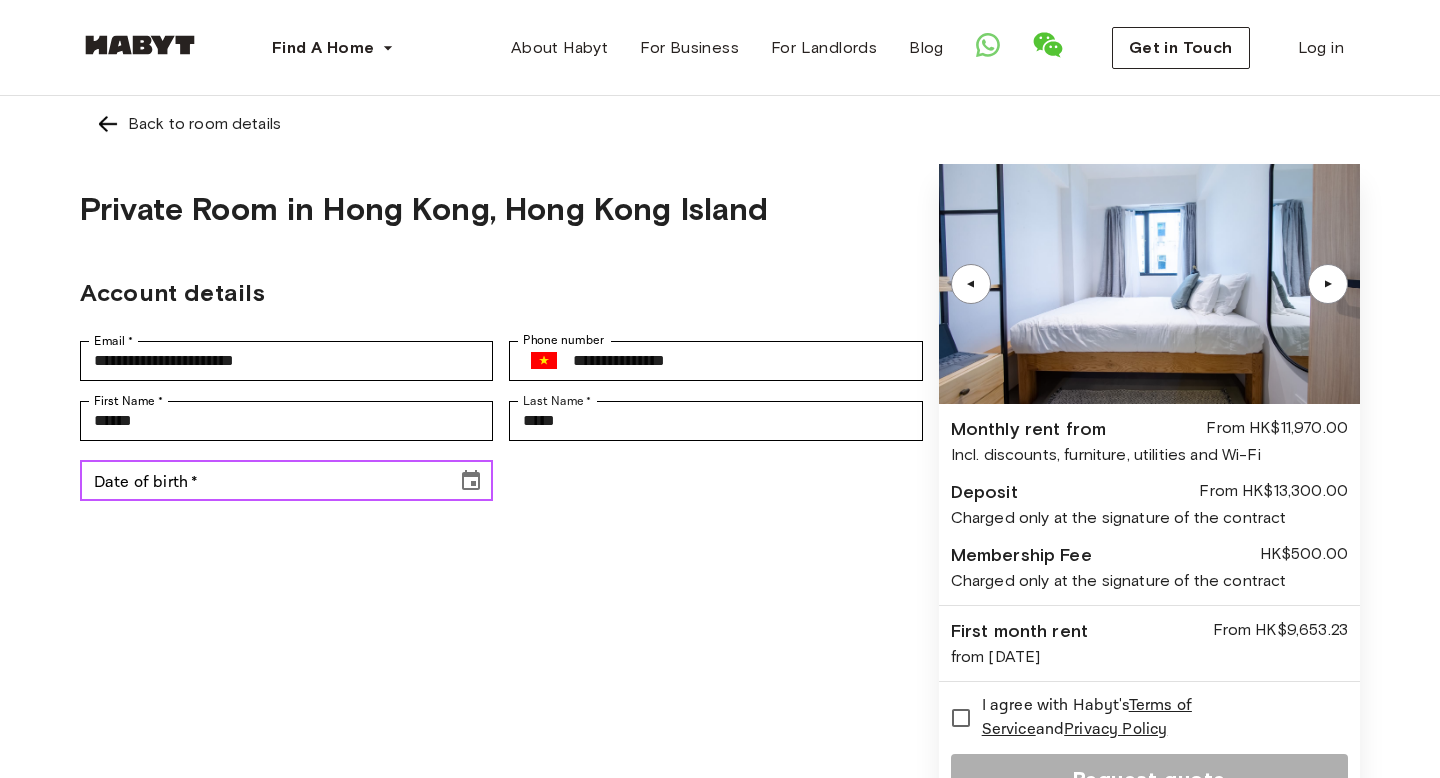 click on "Date of birth   *" at bounding box center (261, 481) 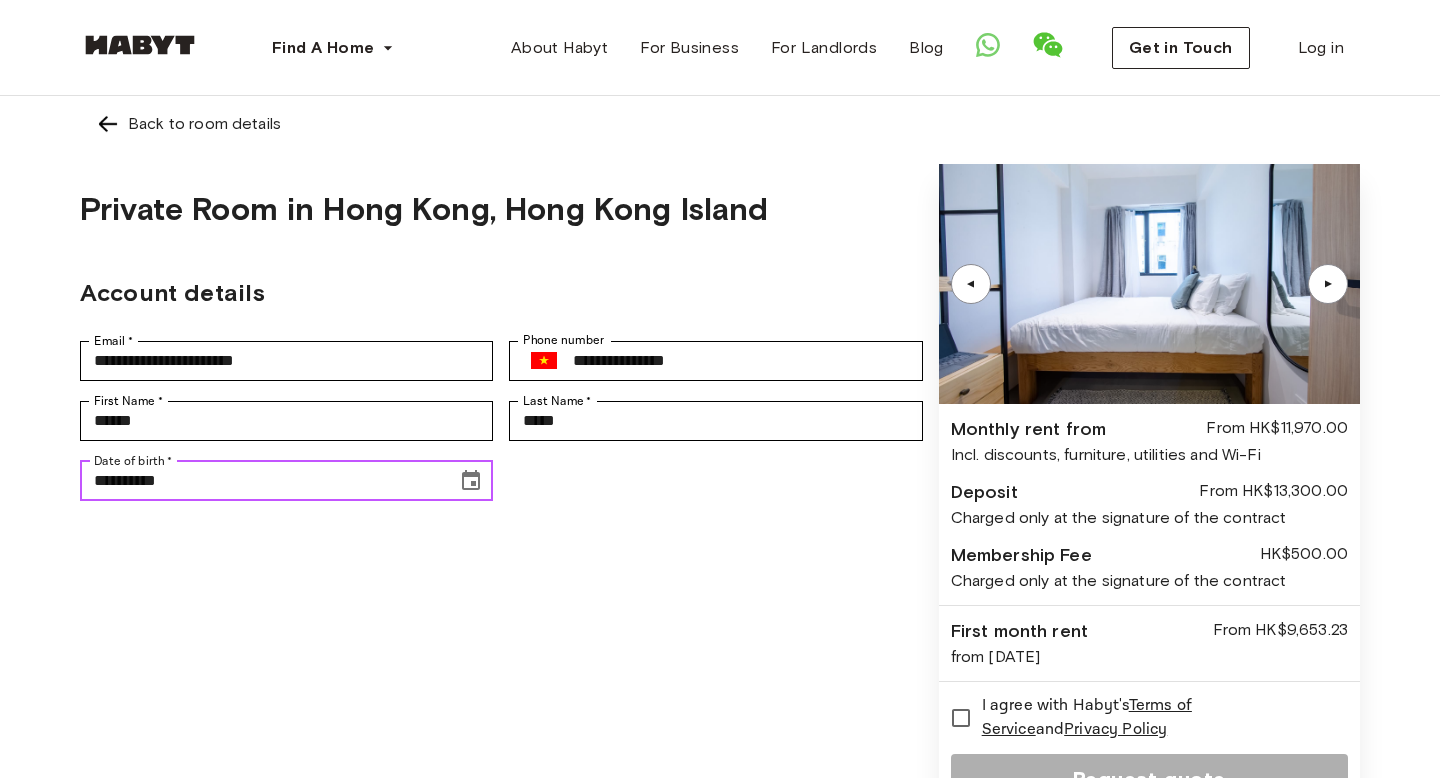 type on "**********" 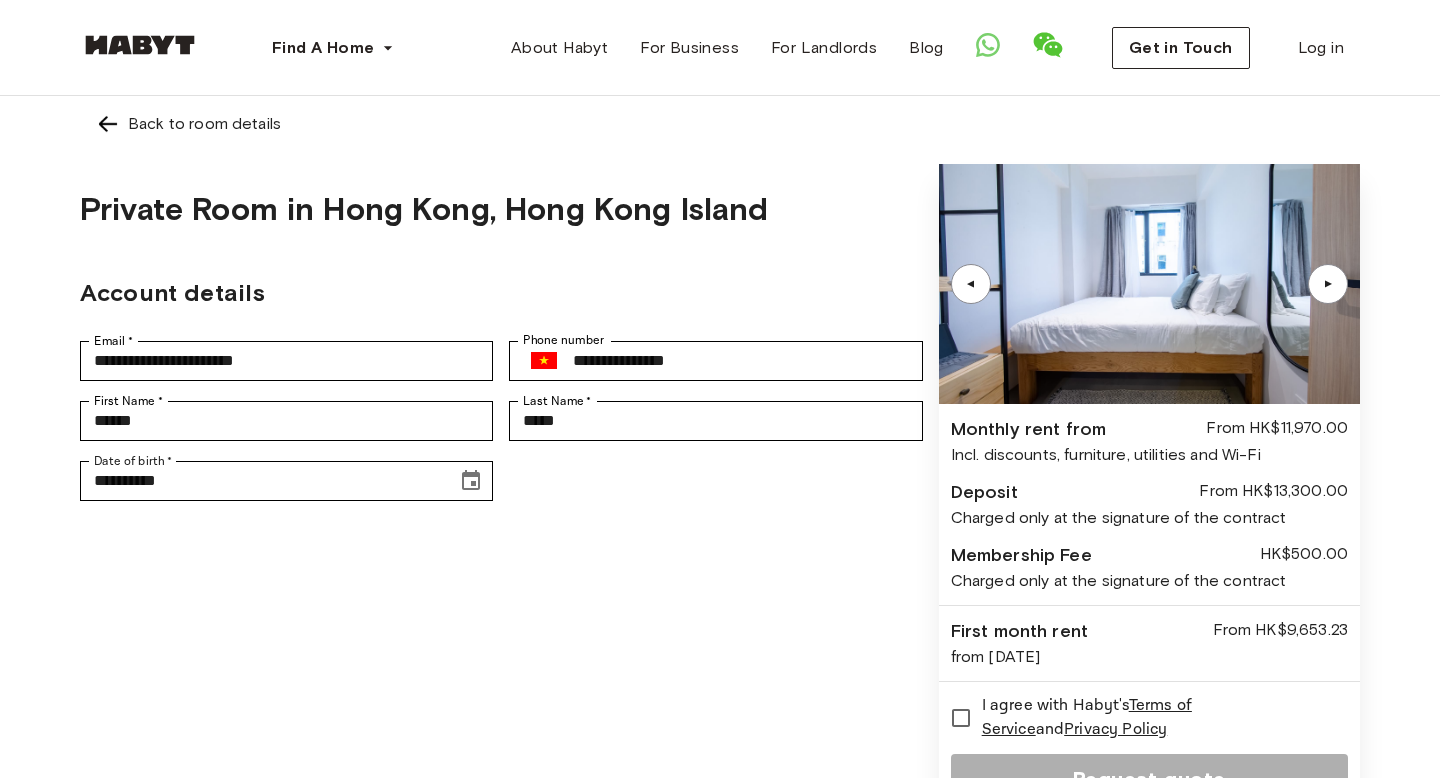 click on "Private Room in [CITY], [STATE] Account details Email   * [EMAIL] Email   * Phone number ​ * [PHONE] Phone number First Name   * [FIRST] First Name   * Last Name   * [LAST] Last Name   * Date of birth   * [DATE] Date of birth   *" at bounding box center [501, 492] 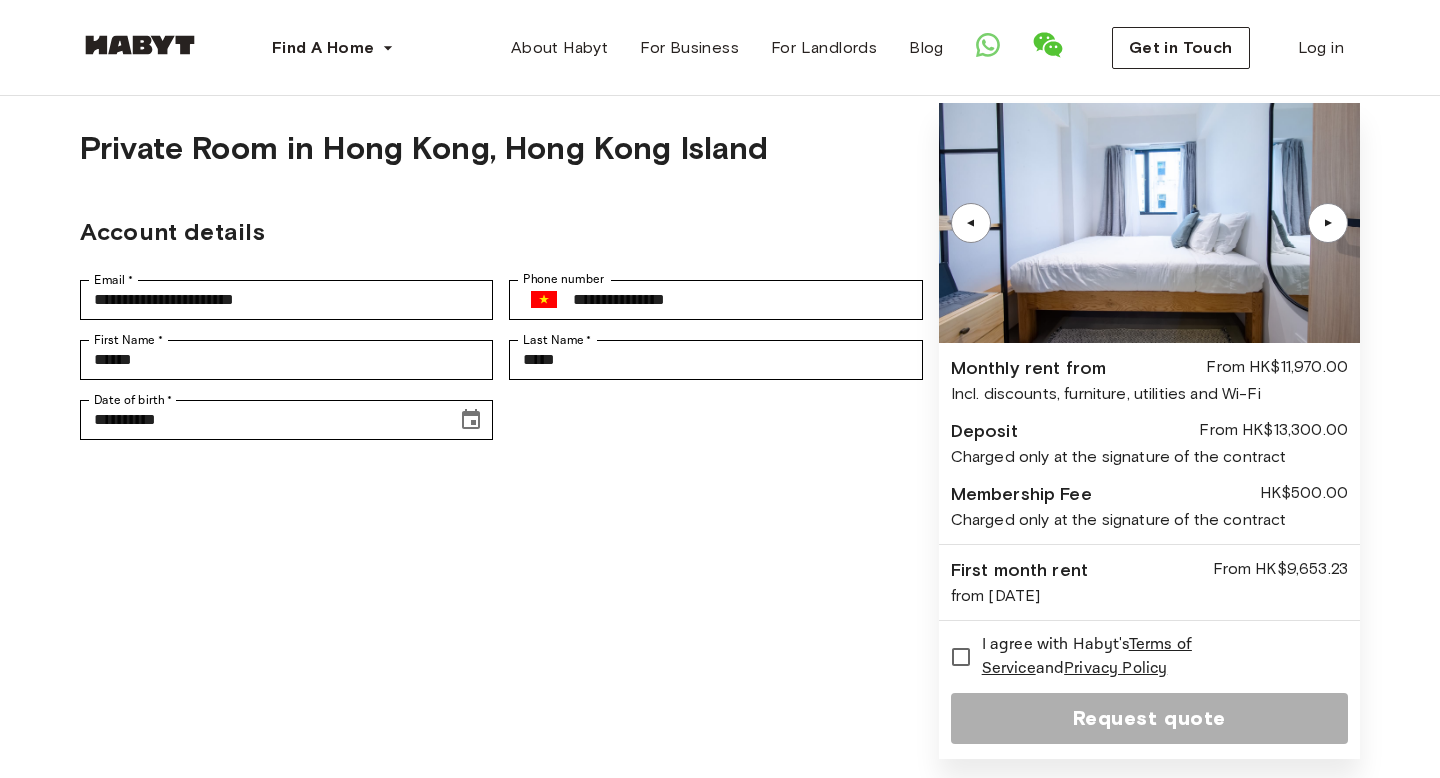 scroll, scrollTop: 67, scrollLeft: 0, axis: vertical 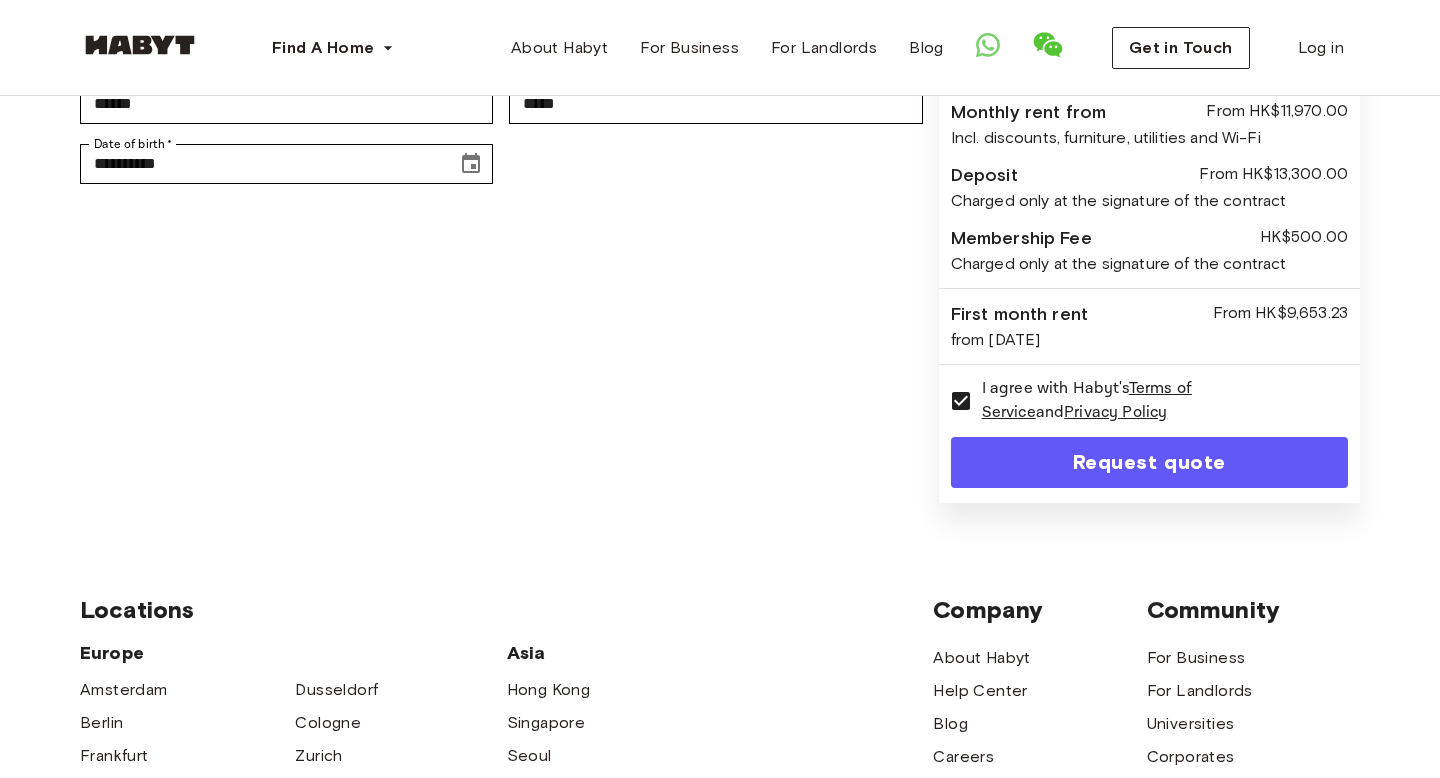 click on "Request quote" at bounding box center [1149, 462] 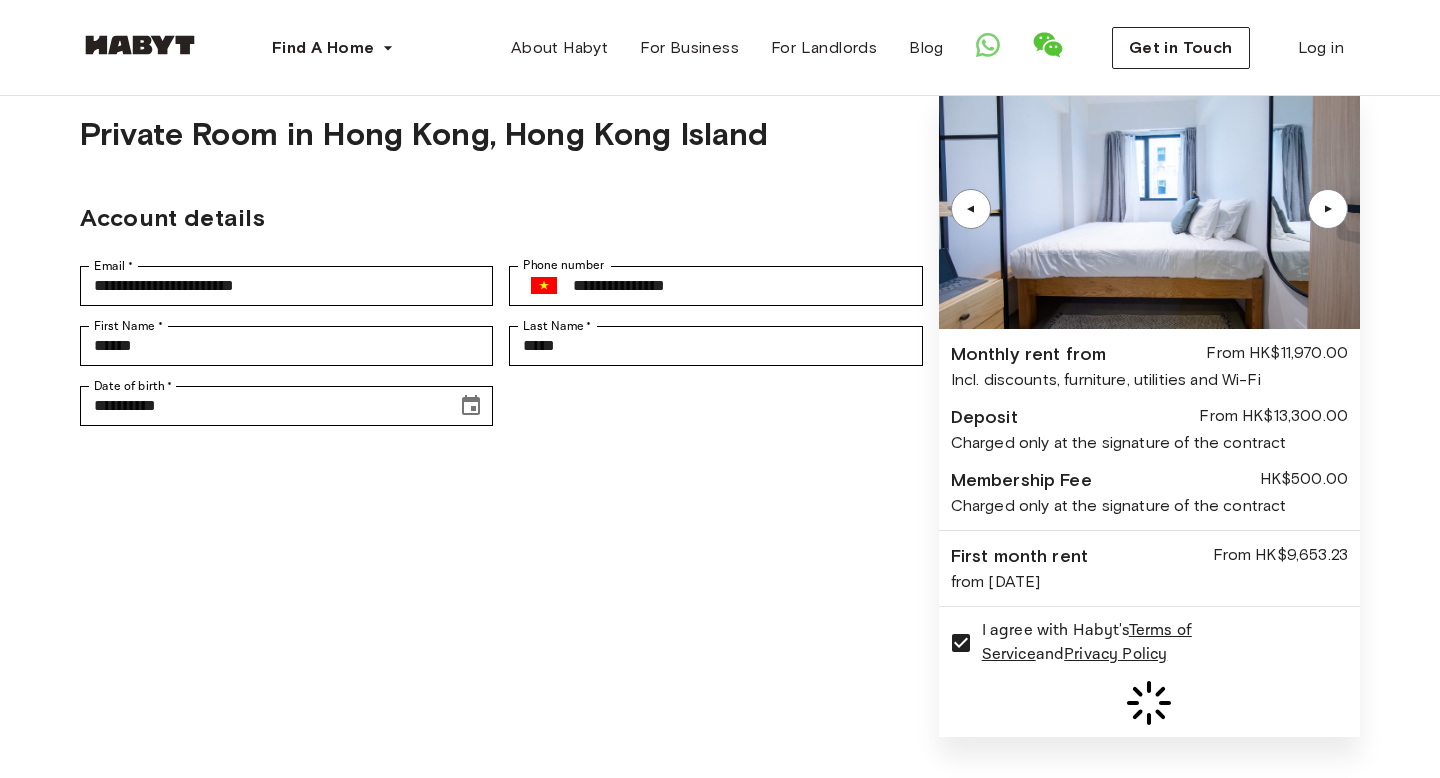 scroll, scrollTop: 66, scrollLeft: 0, axis: vertical 